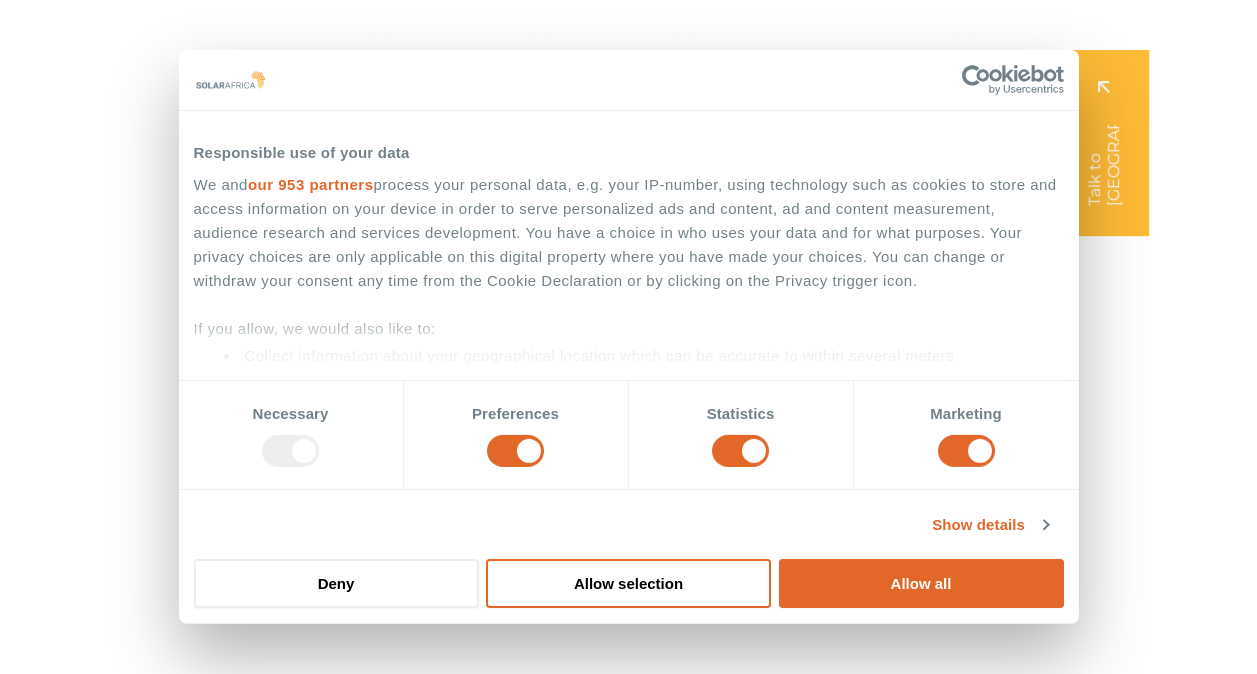 scroll, scrollTop: 0, scrollLeft: 0, axis: both 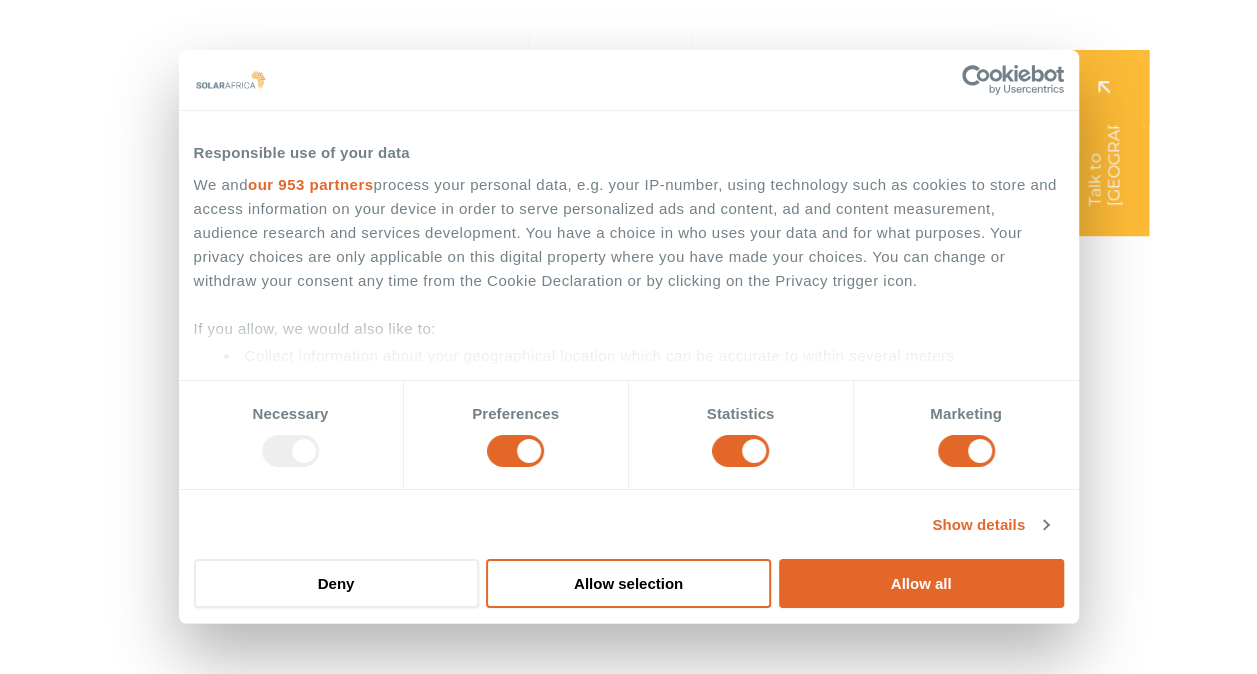 click at bounding box center (290, 451) 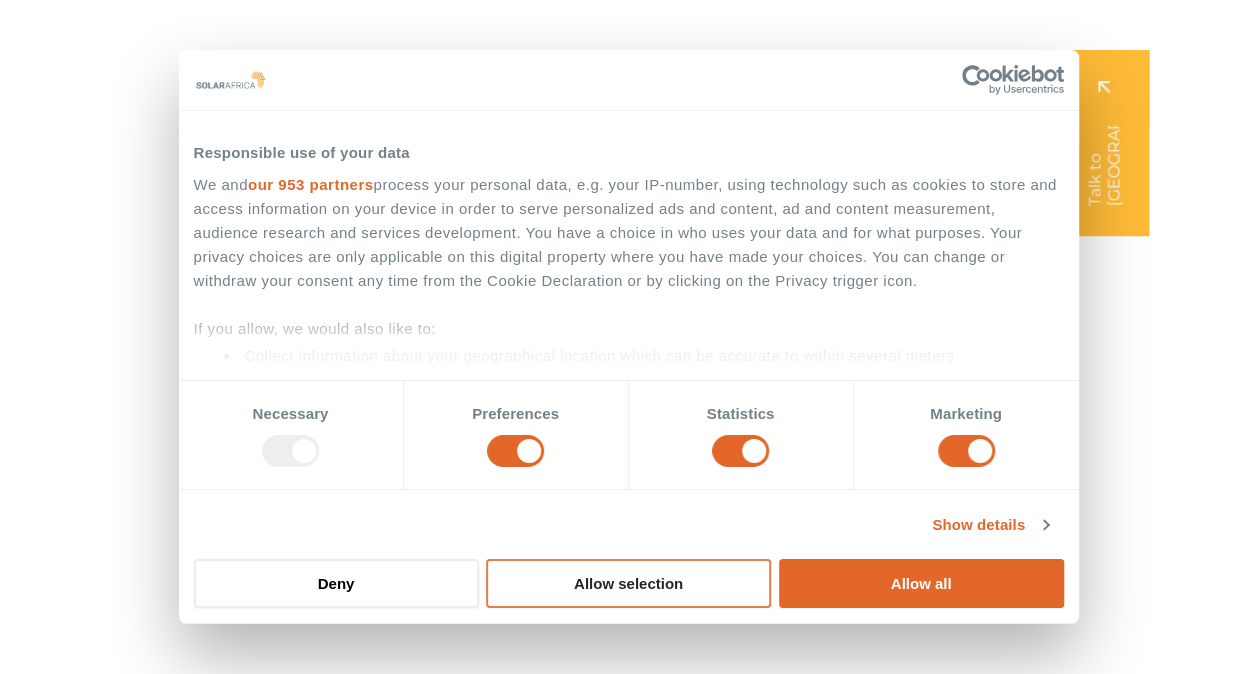click on "Allow selection" at bounding box center [628, 583] 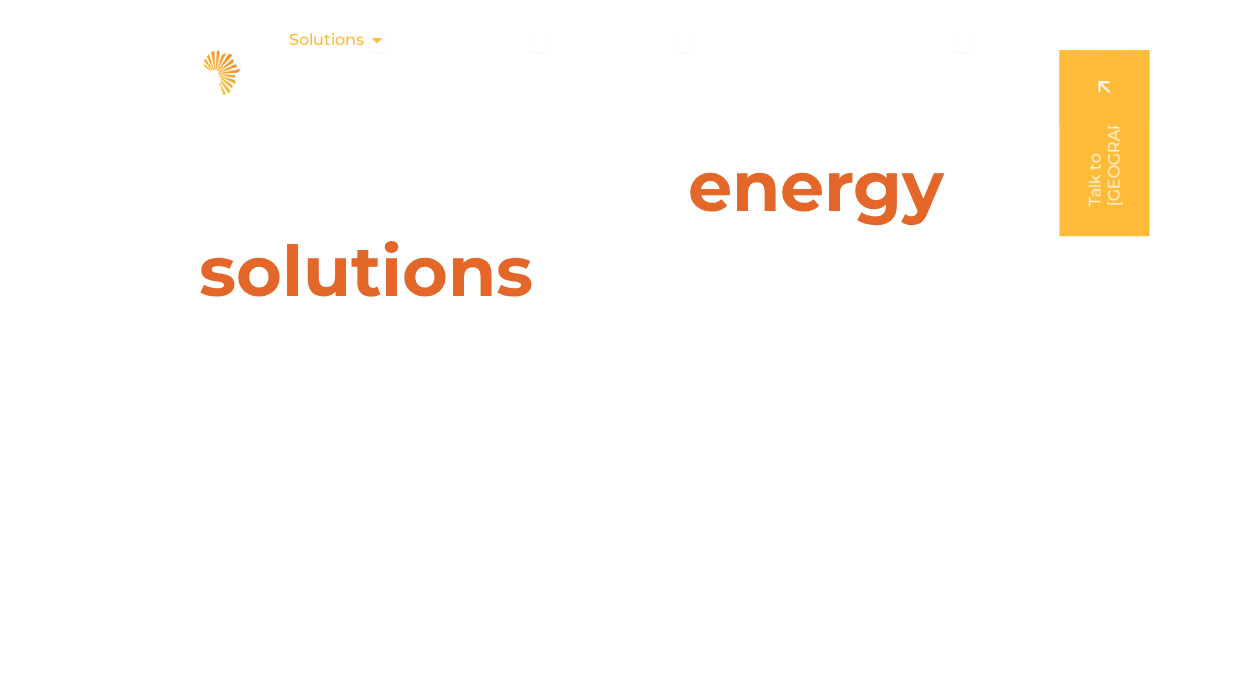 click at bounding box center [377, 40] 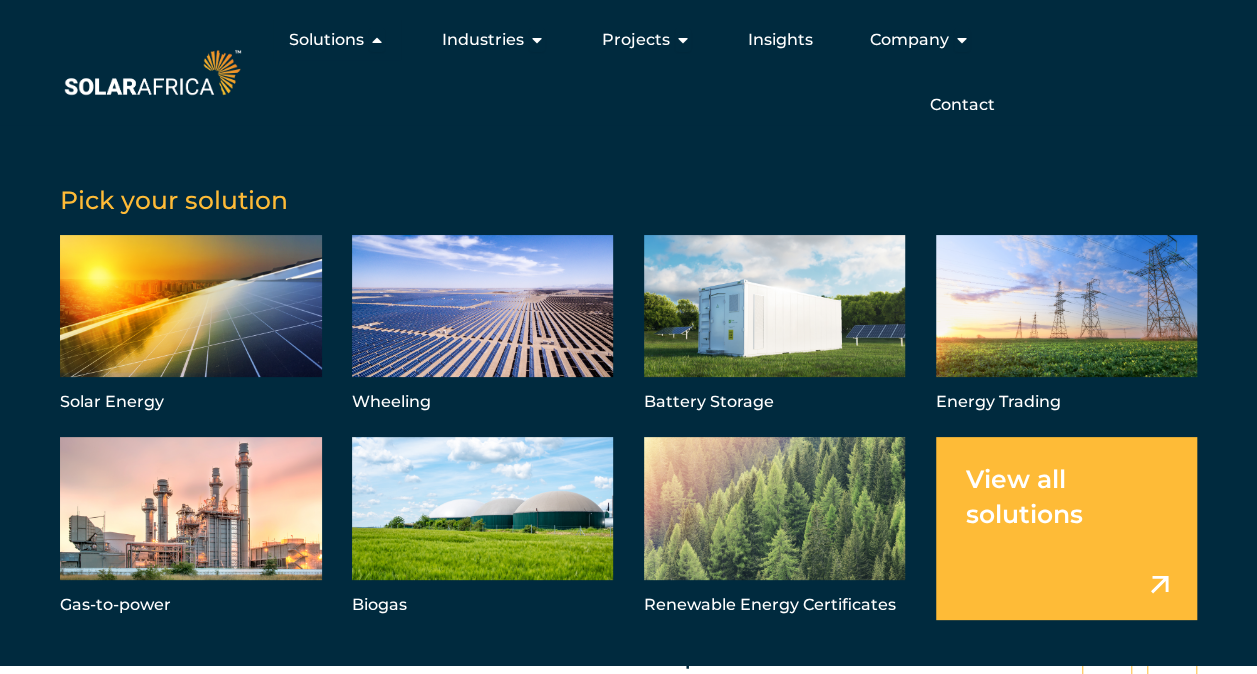 scroll, scrollTop: 2000, scrollLeft: 0, axis: vertical 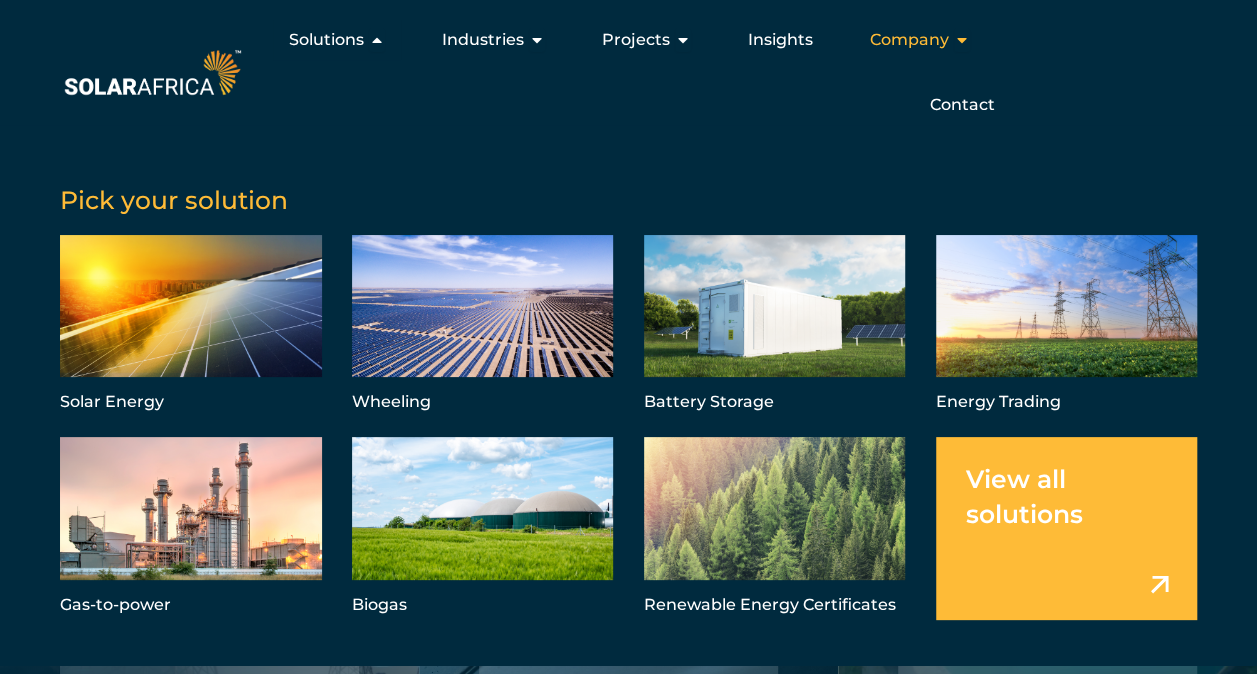 click at bounding box center [962, 40] 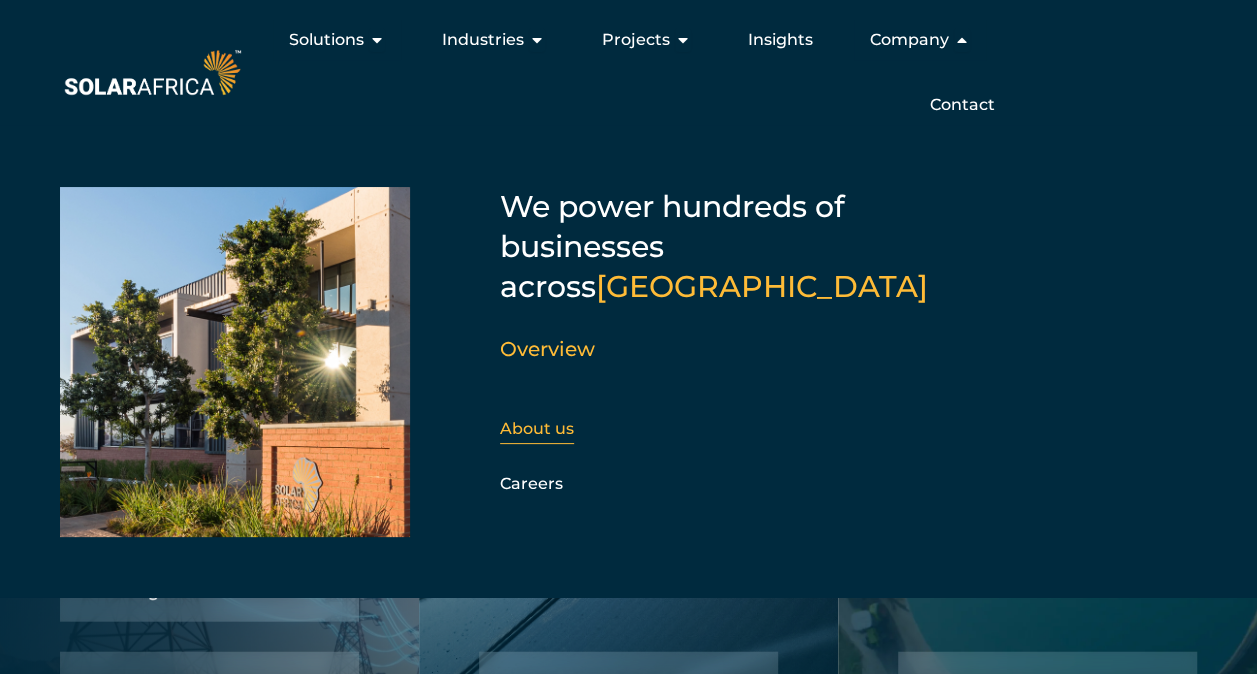 click on "About us" at bounding box center (537, 428) 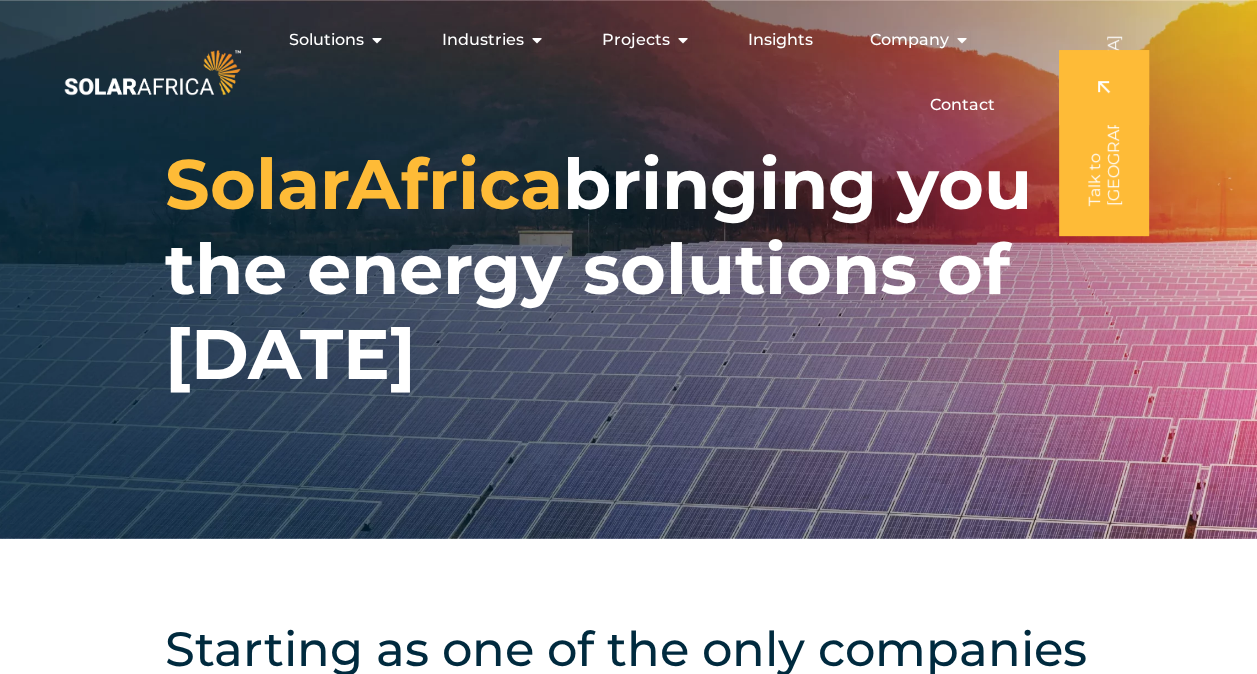 scroll, scrollTop: 0, scrollLeft: 0, axis: both 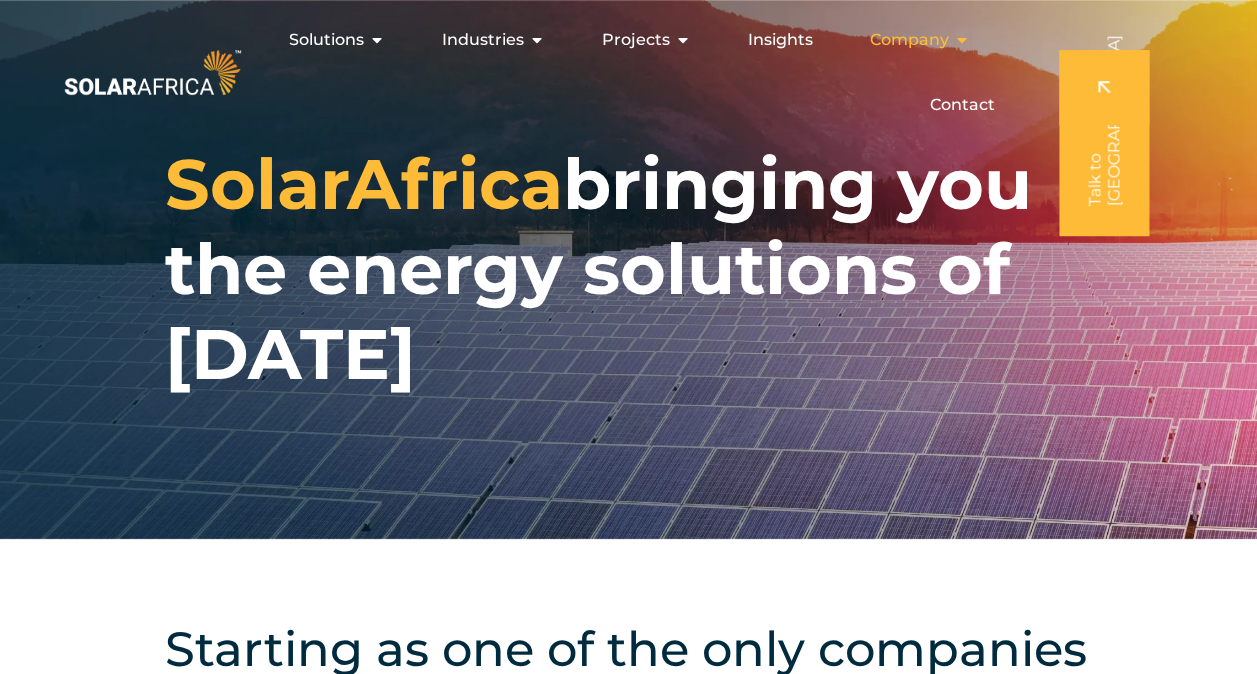 click on "Company" at bounding box center [909, 40] 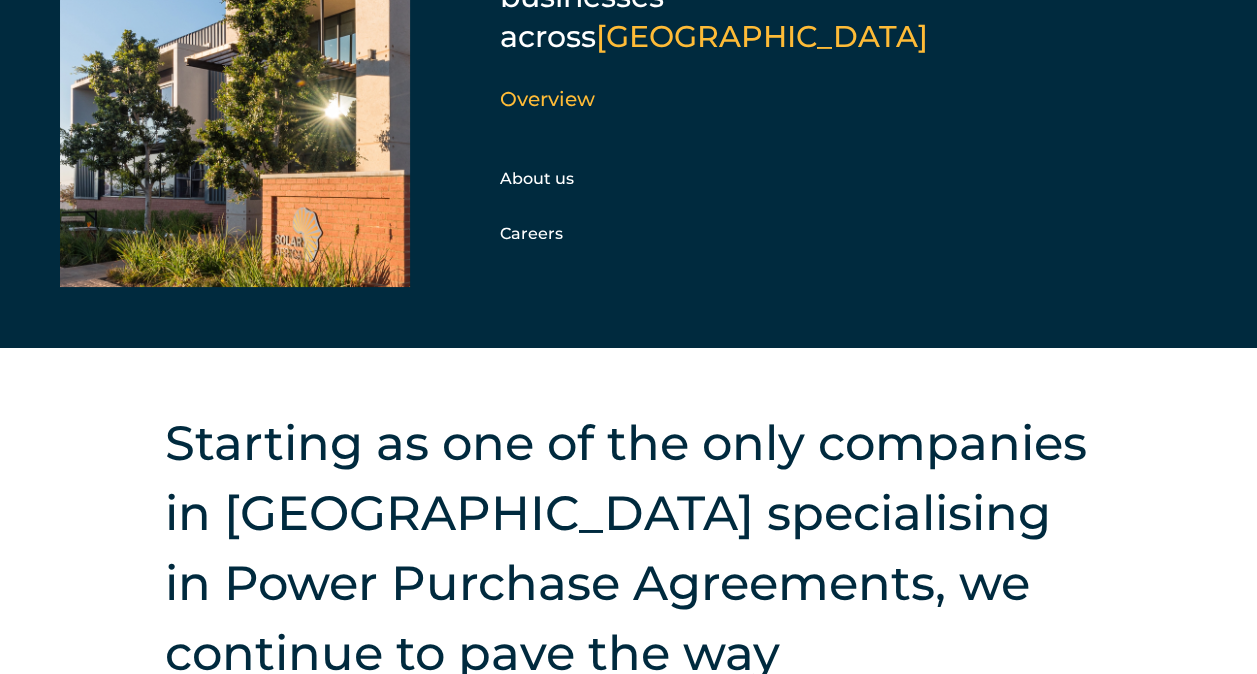 scroll, scrollTop: 300, scrollLeft: 0, axis: vertical 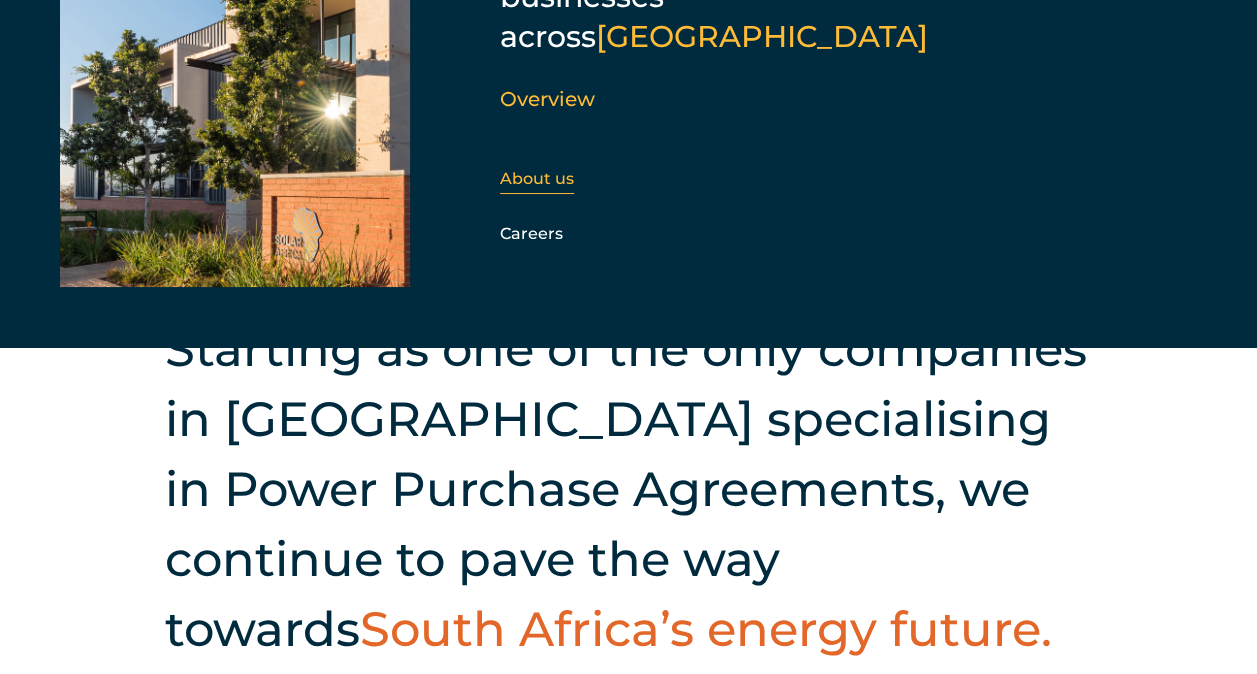click on "About us" at bounding box center [537, 178] 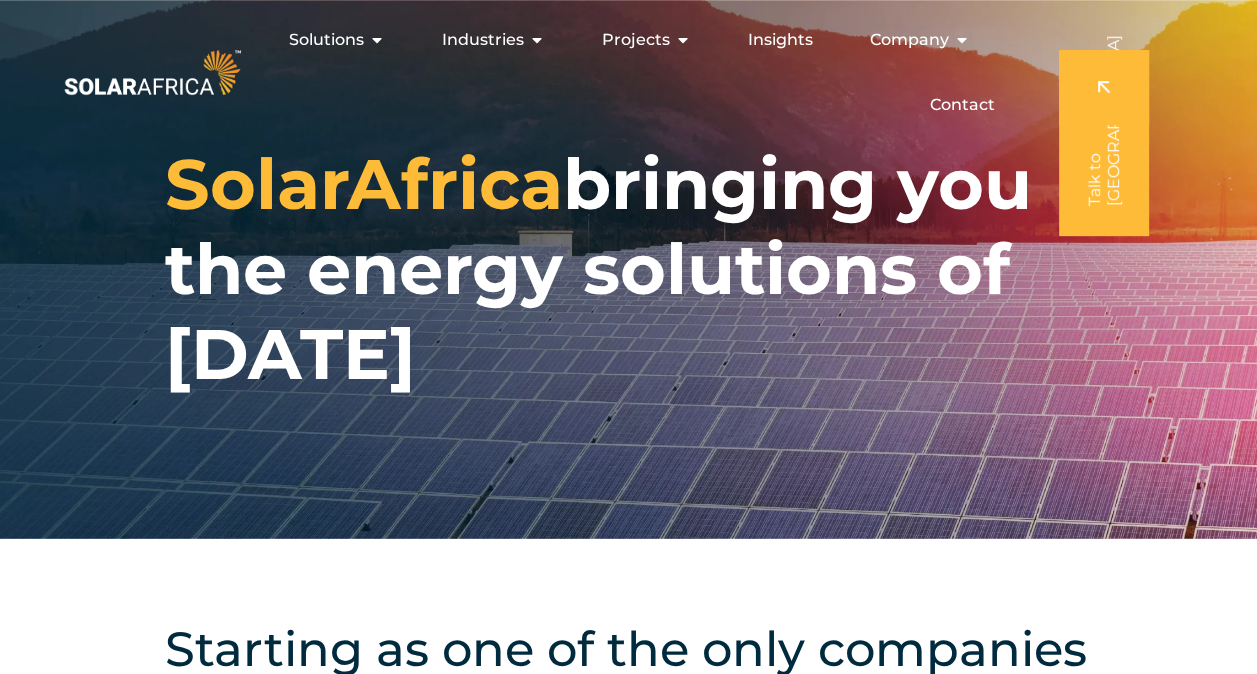 scroll, scrollTop: 0, scrollLeft: 0, axis: both 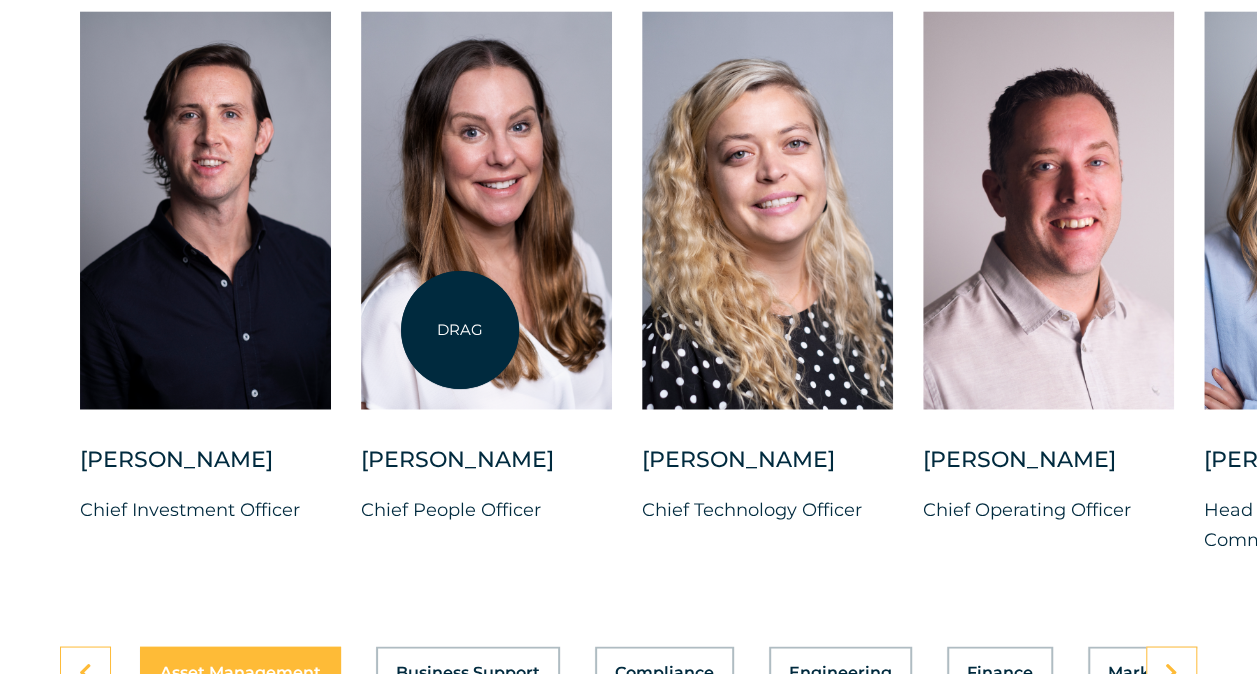 click at bounding box center [486, 210] 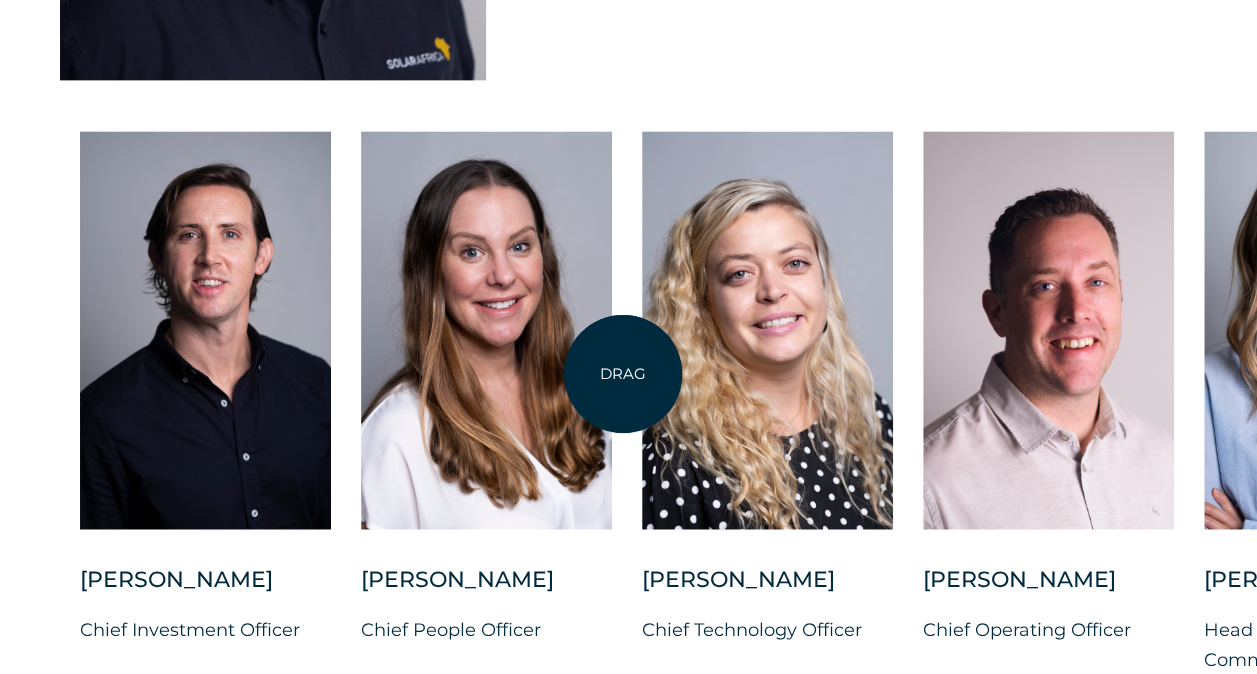 scroll, scrollTop: 5100, scrollLeft: 0, axis: vertical 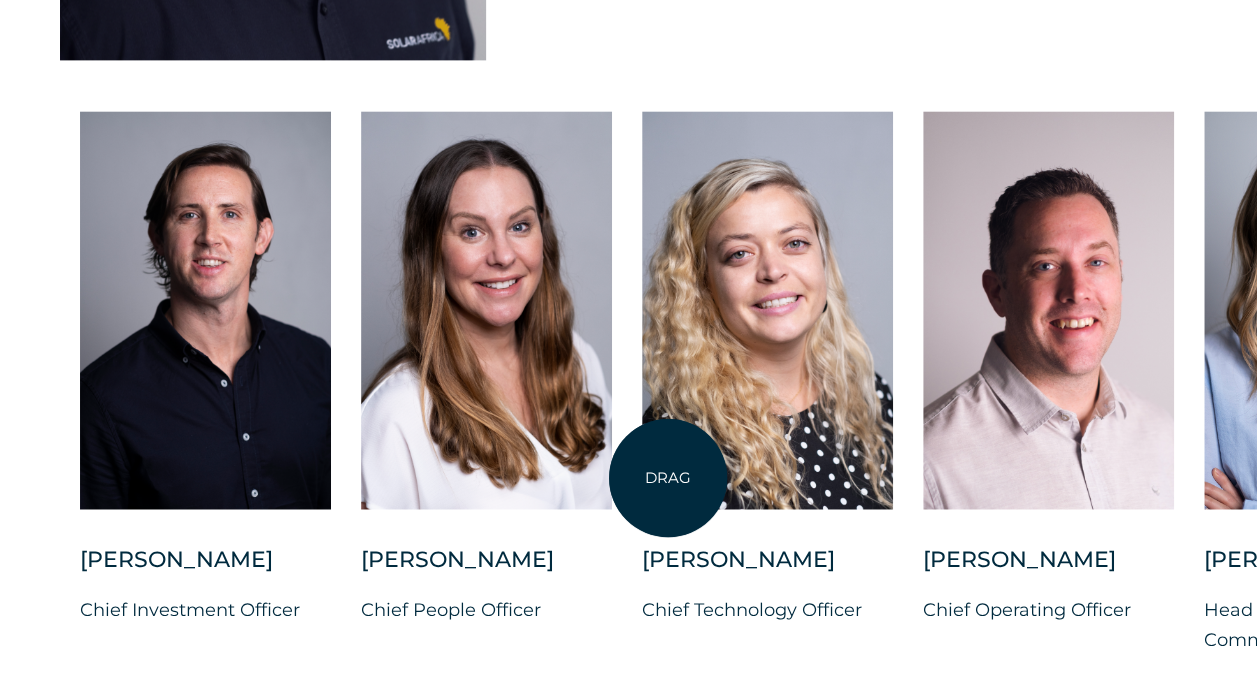 drag, startPoint x: 1130, startPoint y: 458, endPoint x: 653, endPoint y: 450, distance: 477.06708 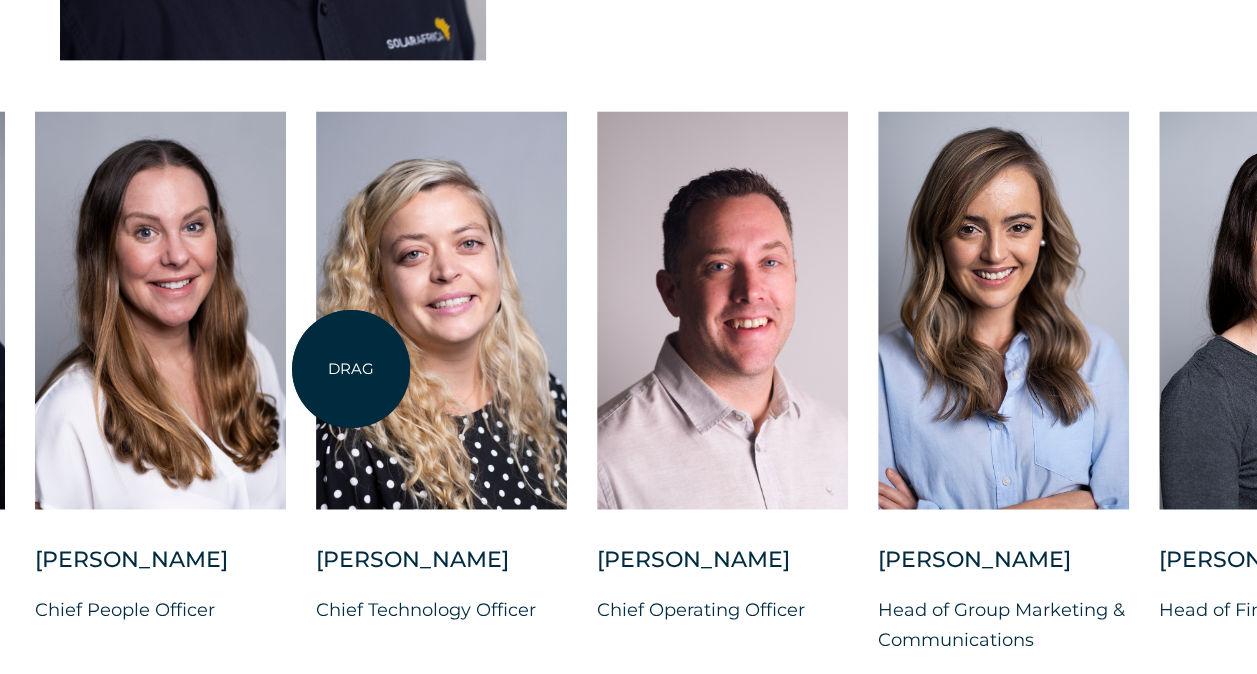 drag, startPoint x: 678, startPoint y: 364, endPoint x: 400, endPoint y: 372, distance: 278.11508 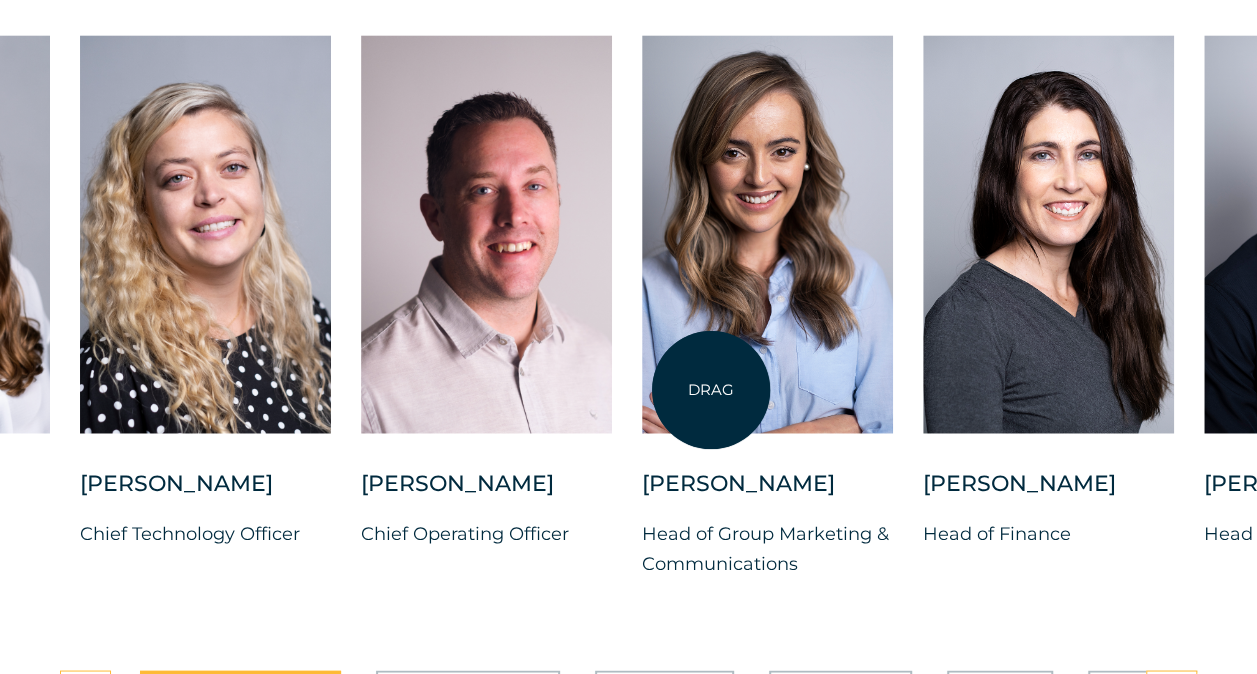scroll, scrollTop: 5200, scrollLeft: 0, axis: vertical 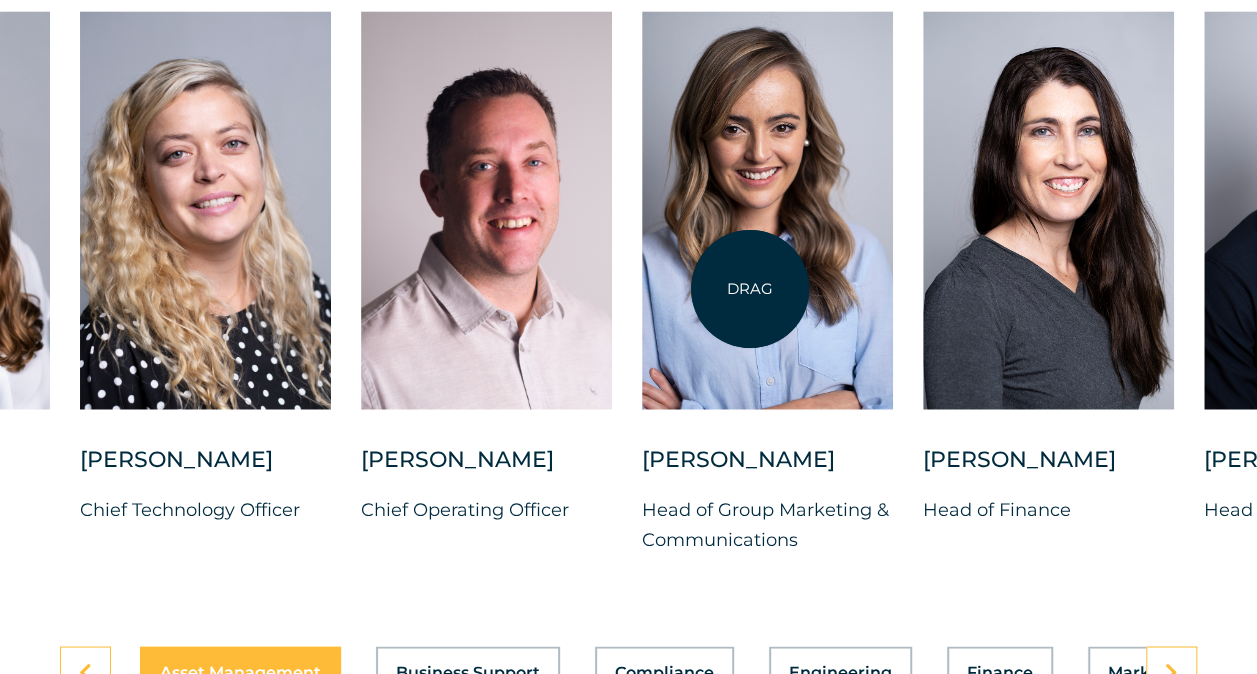 drag, startPoint x: 550, startPoint y: 288, endPoint x: 750, endPoint y: 289, distance: 200.0025 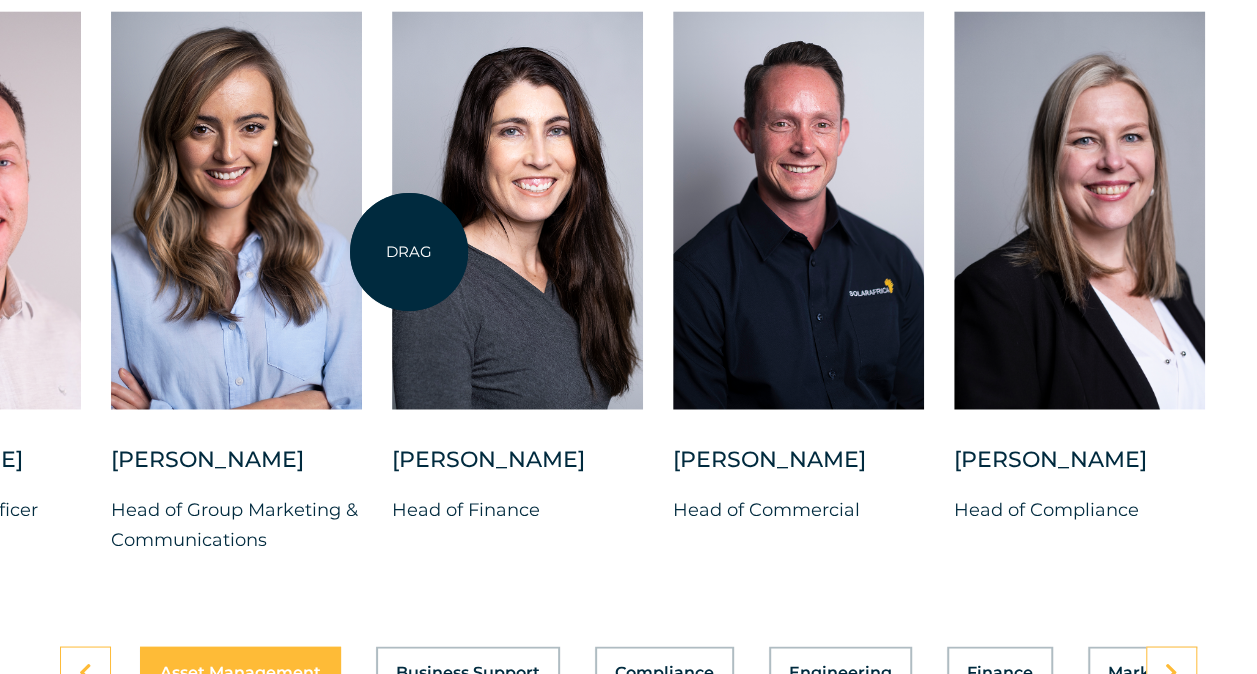 drag, startPoint x: 928, startPoint y: 264, endPoint x: 409, endPoint y: 252, distance: 519.13873 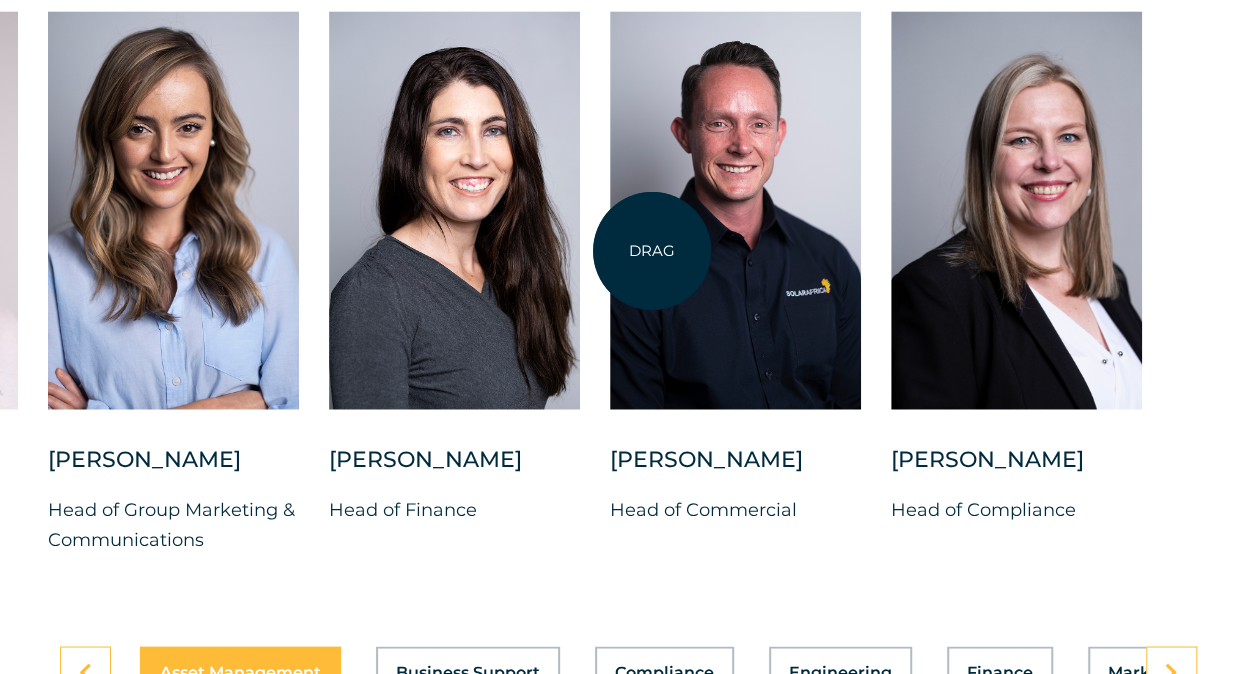 drag, startPoint x: 798, startPoint y: 255, endPoint x: 639, endPoint y: 257, distance: 159.01257 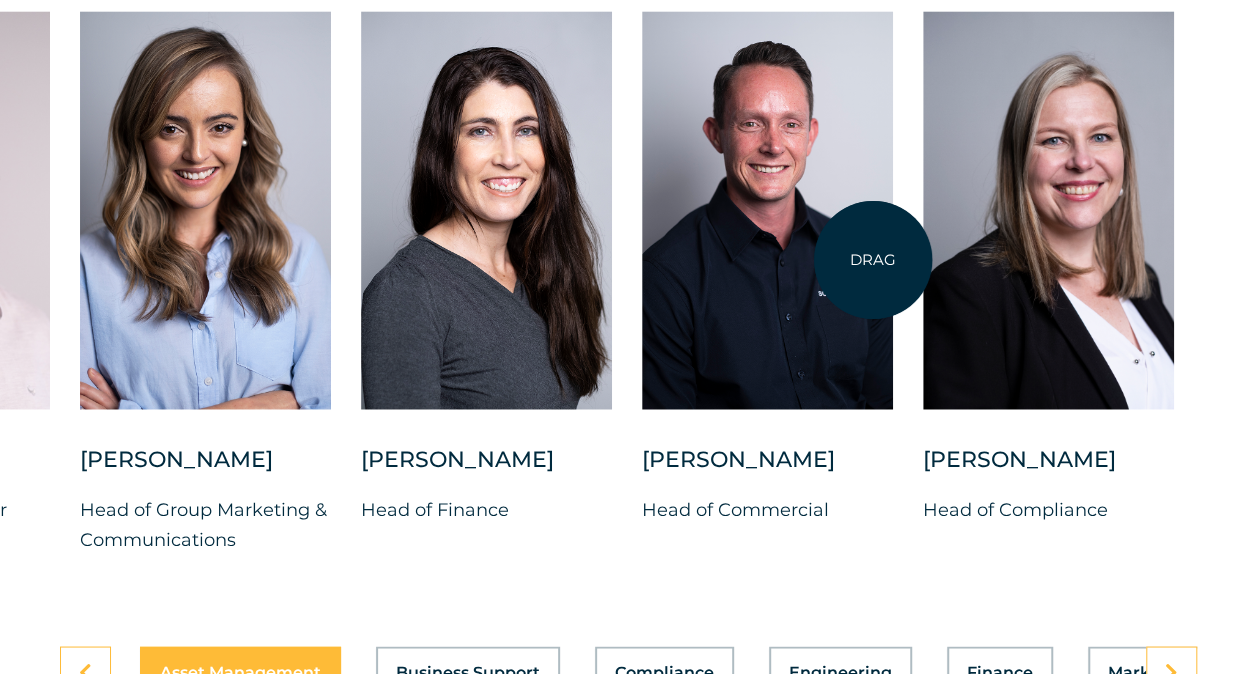 drag, startPoint x: 712, startPoint y: 288, endPoint x: 571, endPoint y: 266, distance: 142.706 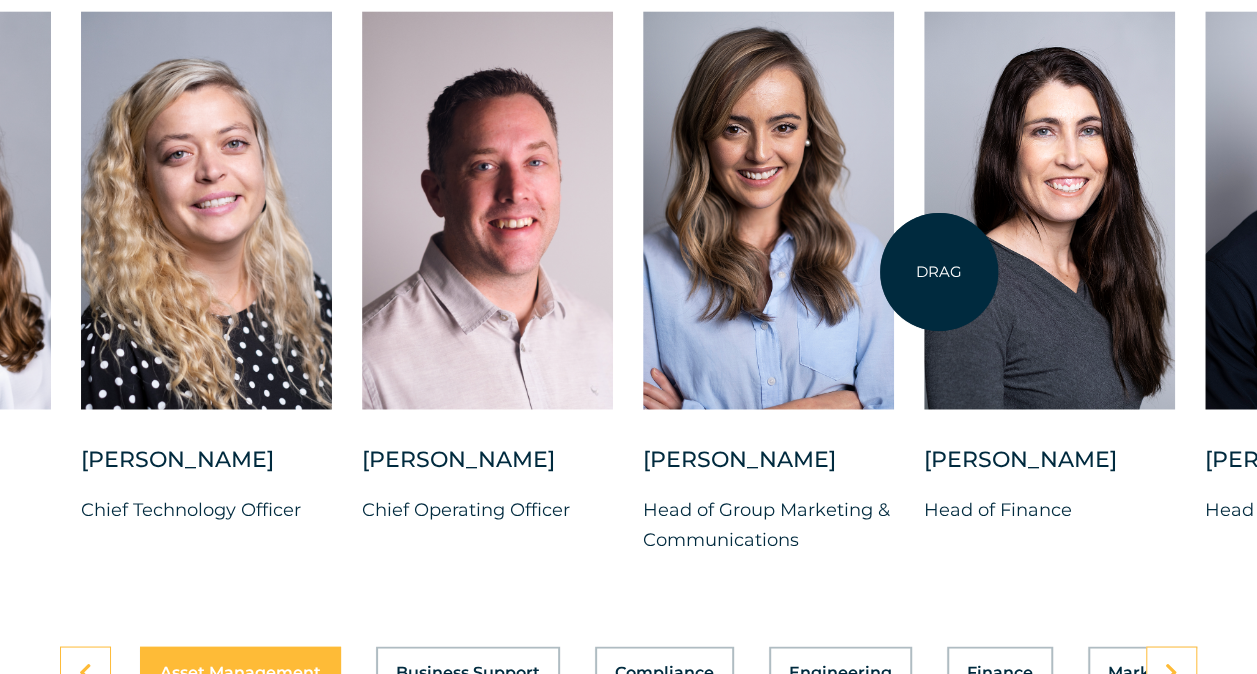 drag, startPoint x: 376, startPoint y: 268, endPoint x: 940, endPoint y: 275, distance: 564.04346 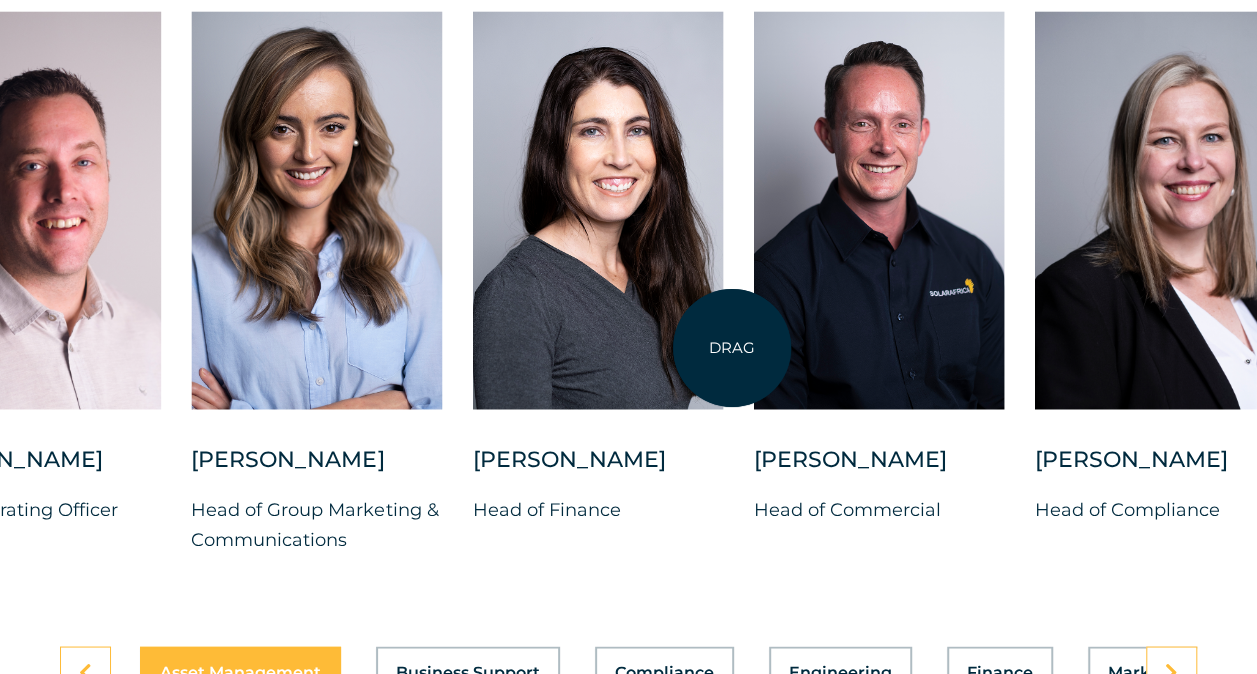 drag, startPoint x: 175, startPoint y: 272, endPoint x: 496, endPoint y: 311, distance: 323.36047 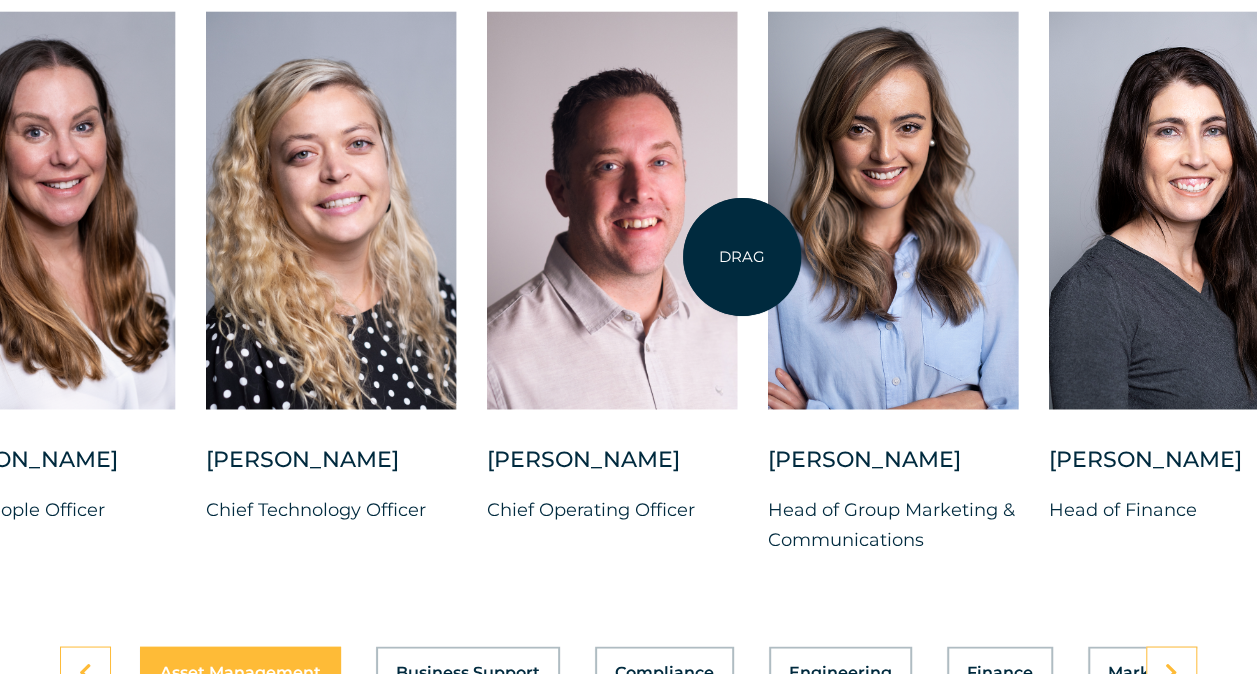 drag, startPoint x: 269, startPoint y: 255, endPoint x: 603, endPoint y: 250, distance: 334.0374 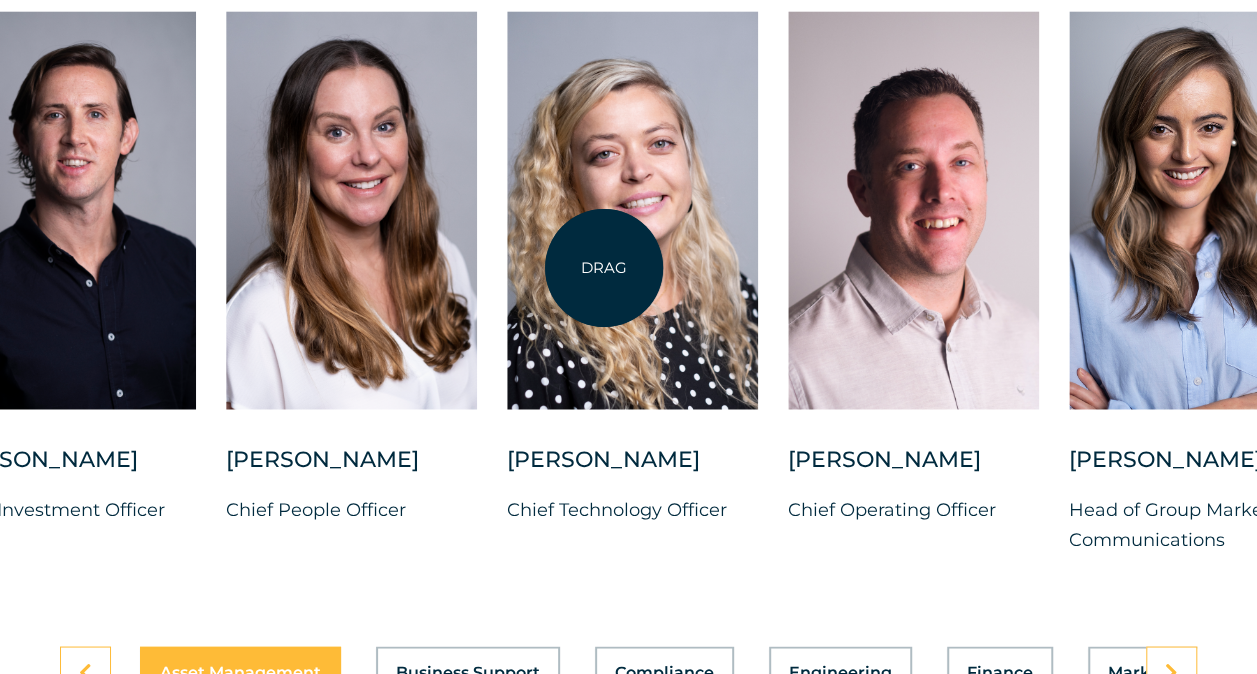 drag, startPoint x: 444, startPoint y: 254, endPoint x: 780, endPoint y: 276, distance: 336.71948 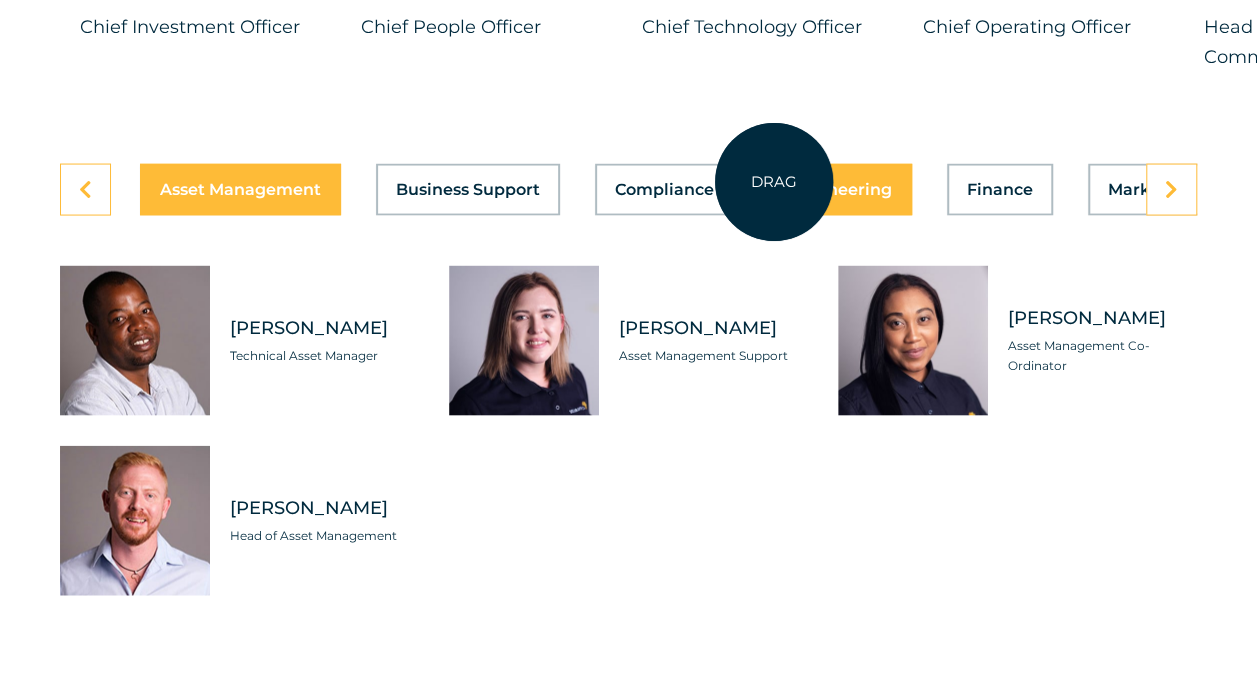 scroll, scrollTop: 5700, scrollLeft: 0, axis: vertical 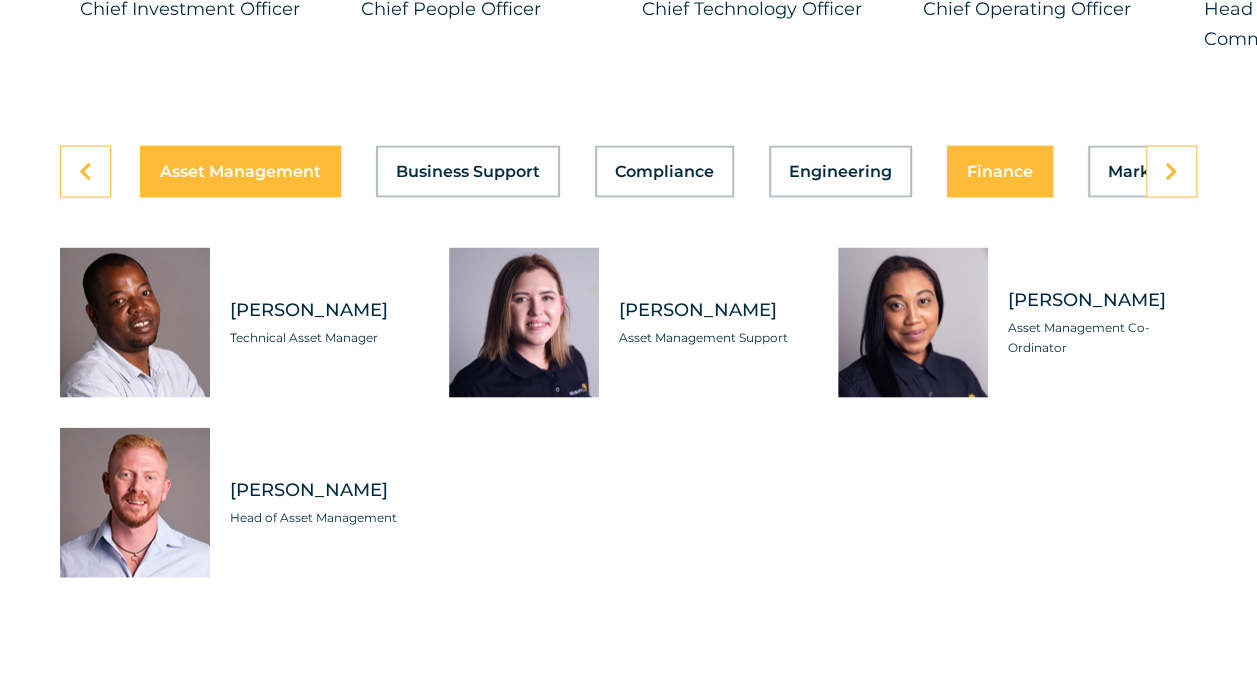 click on "Asset Management
Business Support
Compliance
Engineering
Finance
Marketing
O&M
People Operations
Project Delivery
Projects
Sales
Technology" at bounding box center [628, 172] 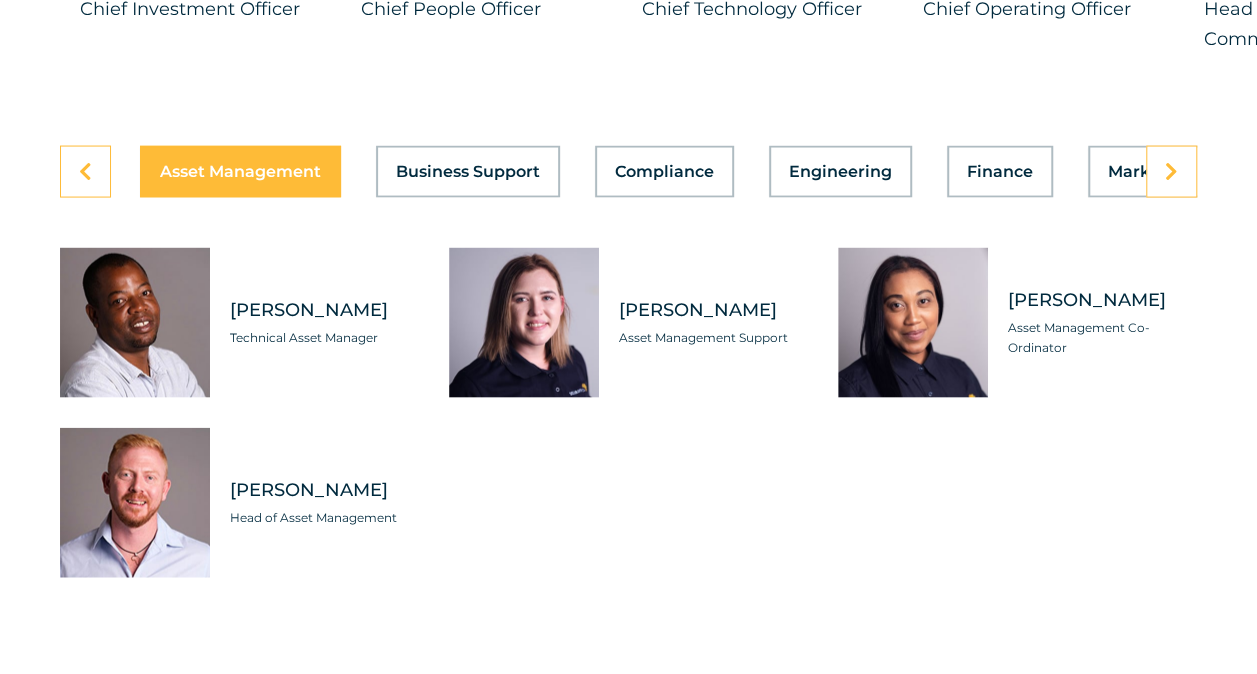 click on "Asset Management
Business Support
Compliance
Engineering
Finance
Marketing
O&M
People Operations
Project Delivery
Projects
Sales
Technology" at bounding box center (628, 172) 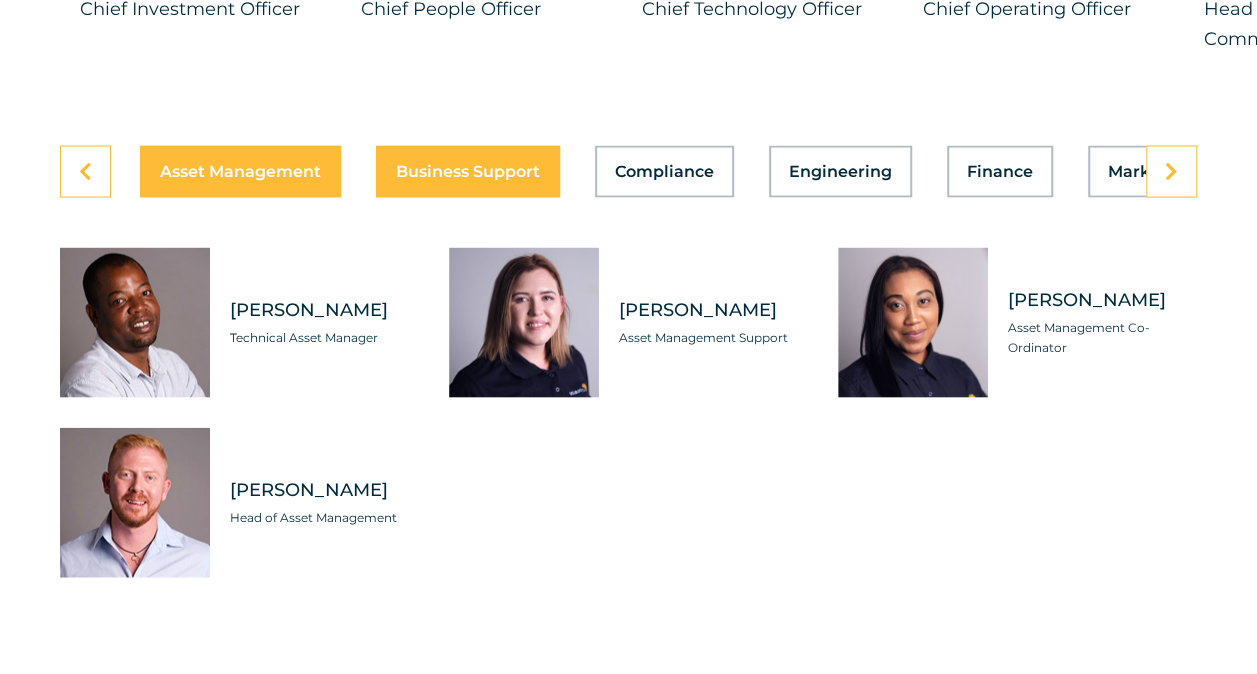 click on "Asset Management
Business Support
Compliance
Engineering
Finance
Marketing
O&M
People Operations
Project Delivery
Projects
Sales
Technology" at bounding box center [628, 172] 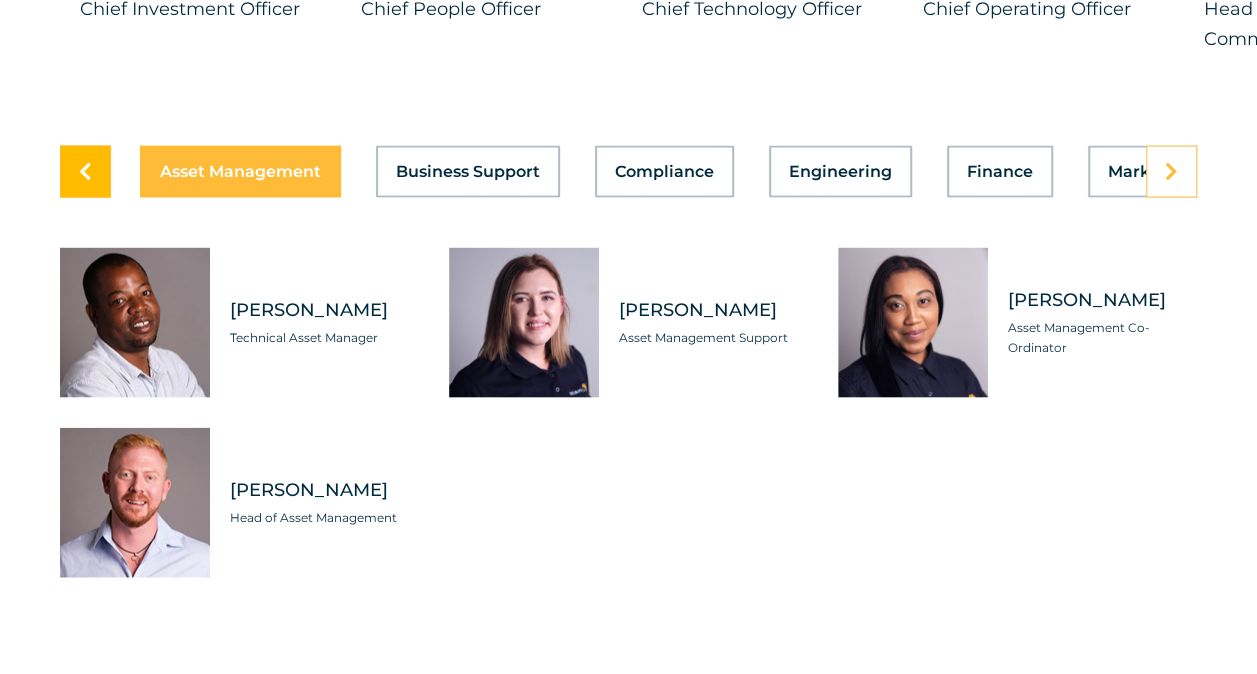 click at bounding box center [85, 172] 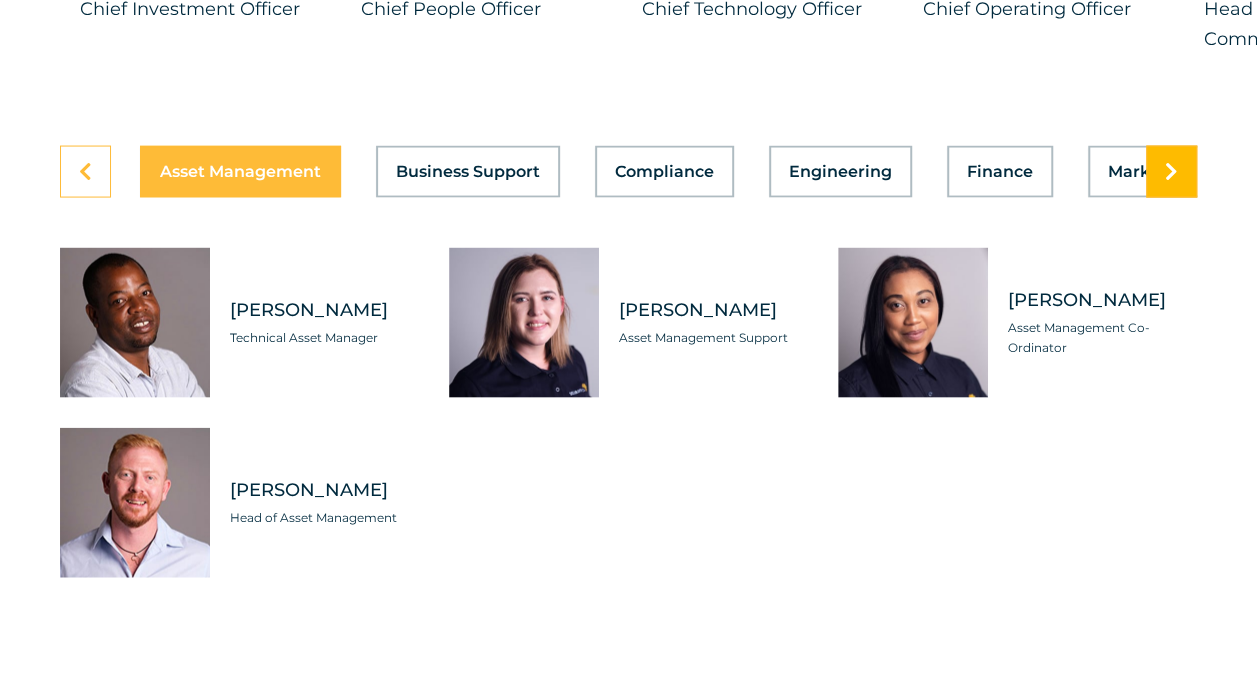 click at bounding box center [1171, 172] 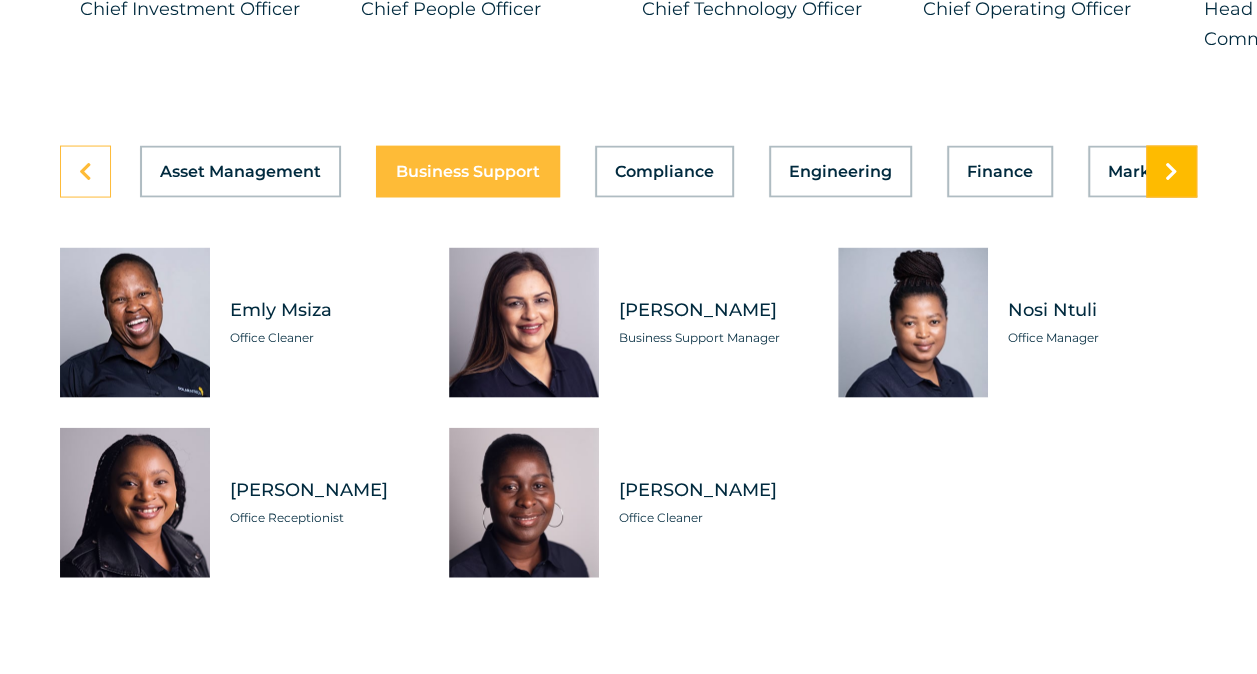 click at bounding box center (1171, 172) 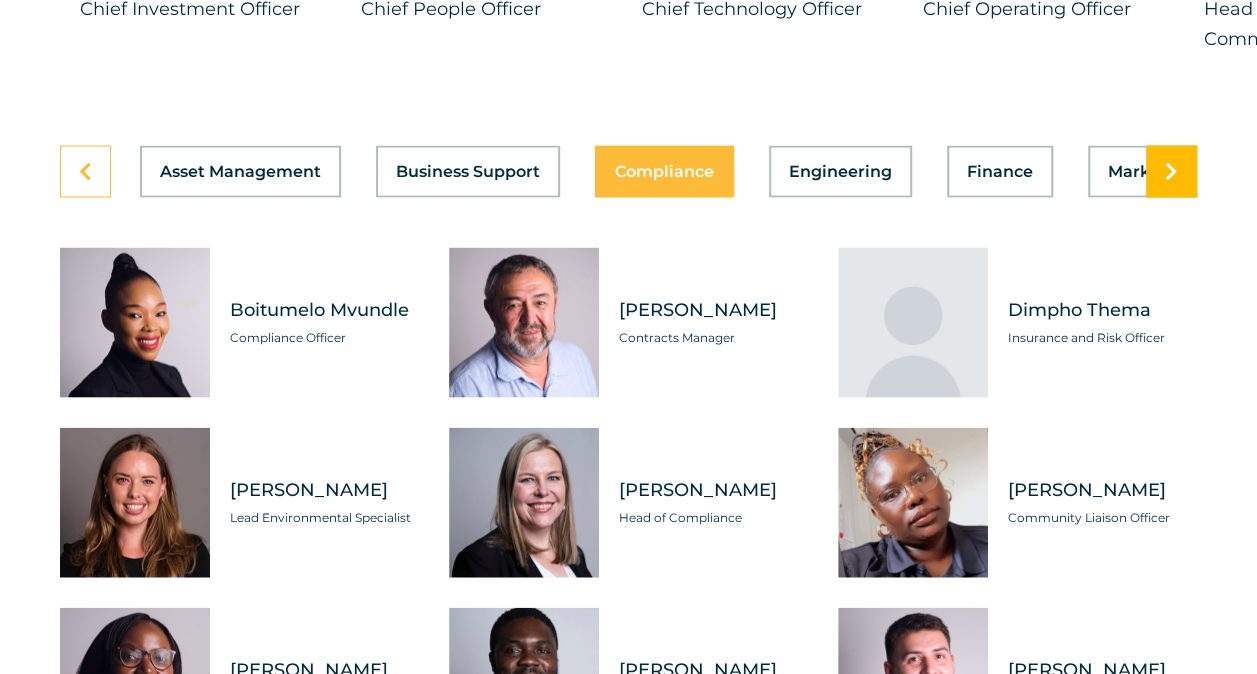 click at bounding box center (1171, 172) 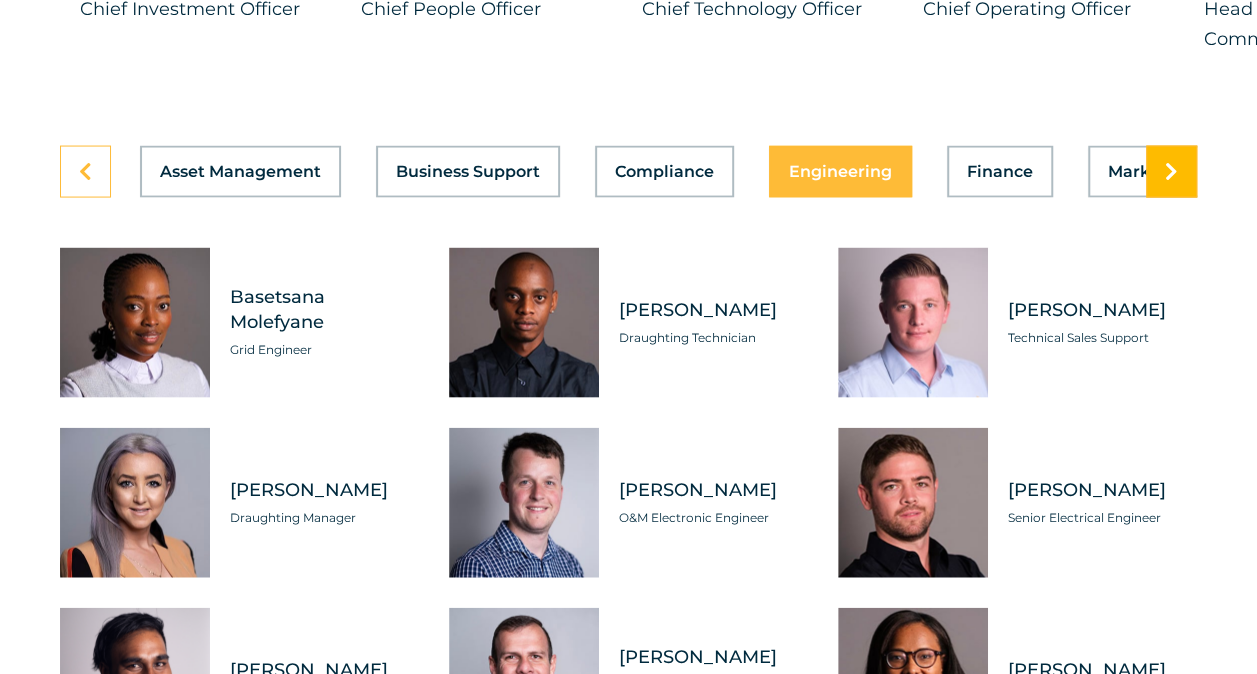 click at bounding box center (1171, 172) 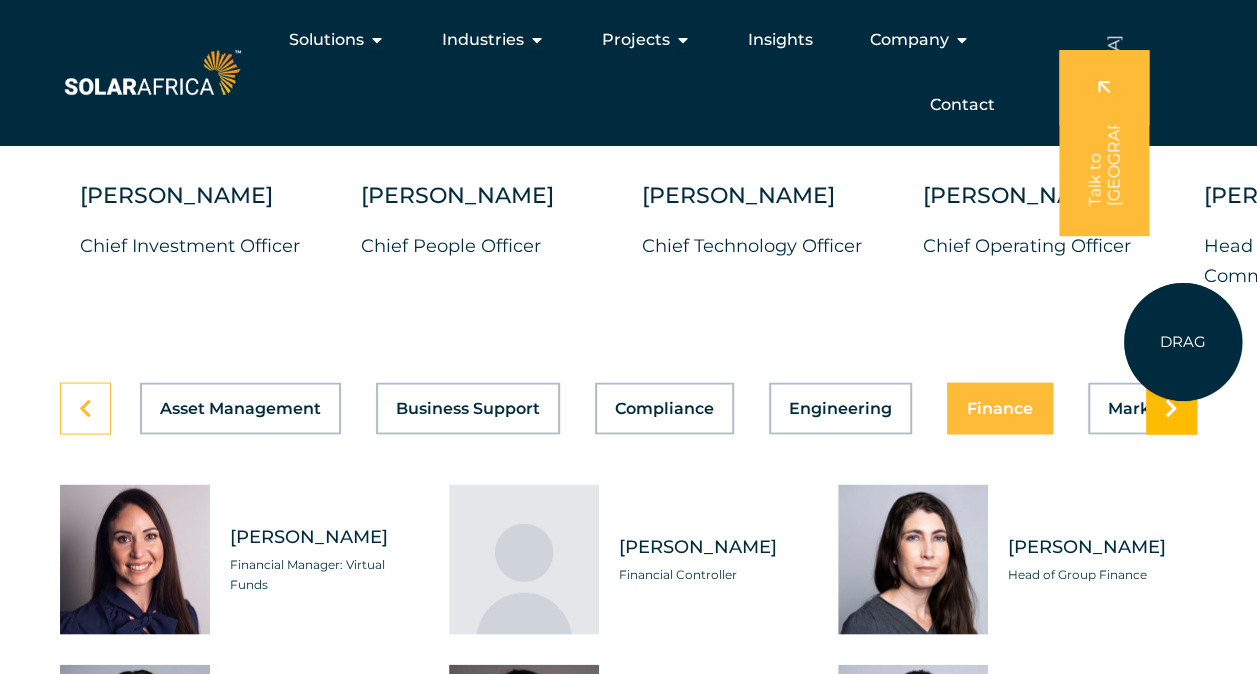 scroll, scrollTop: 5500, scrollLeft: 0, axis: vertical 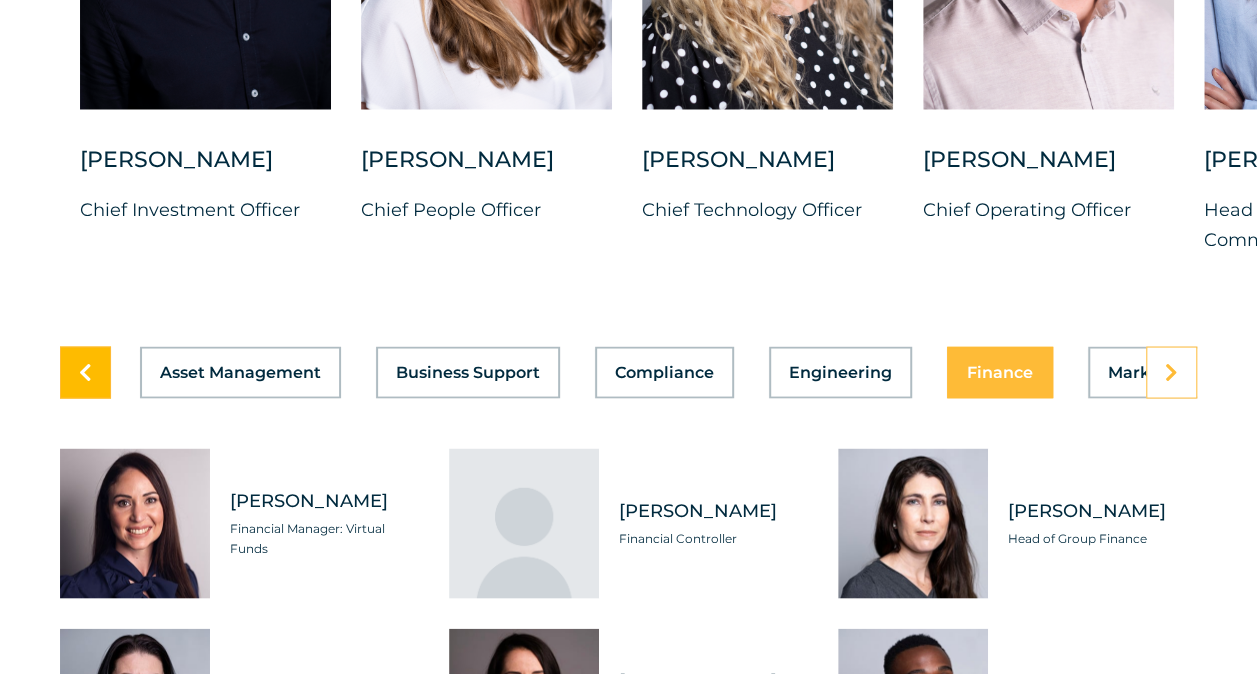 click at bounding box center (85, 372) 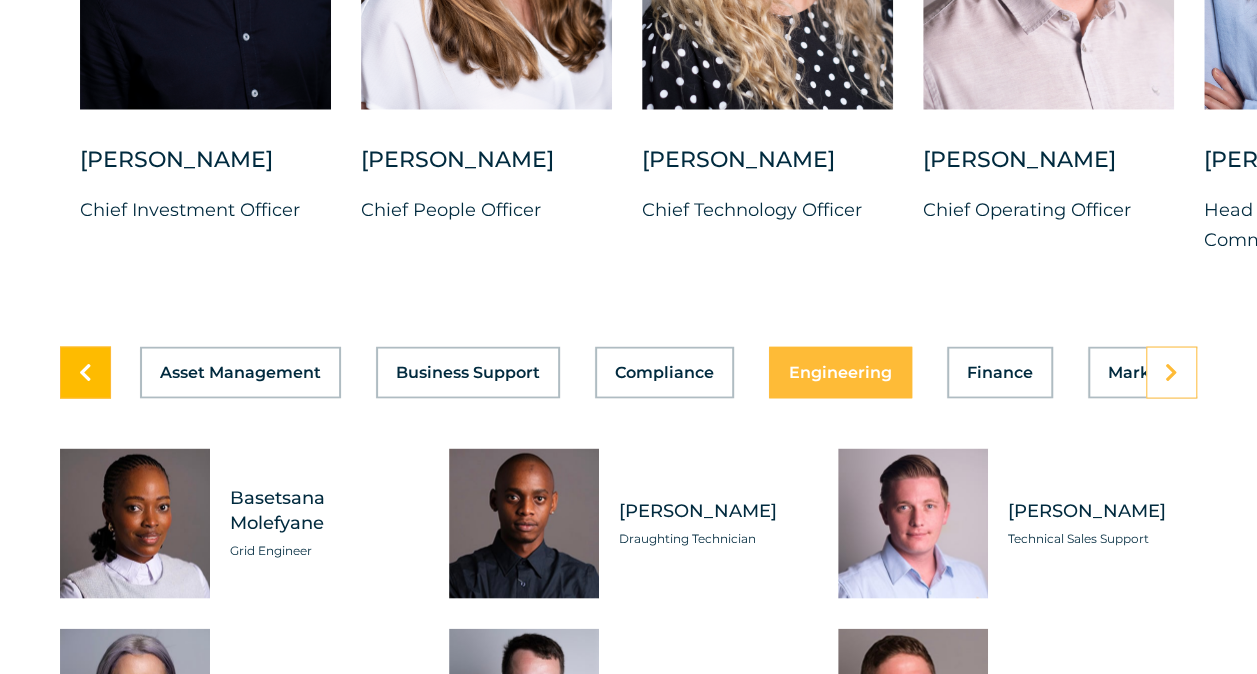 click at bounding box center [85, 372] 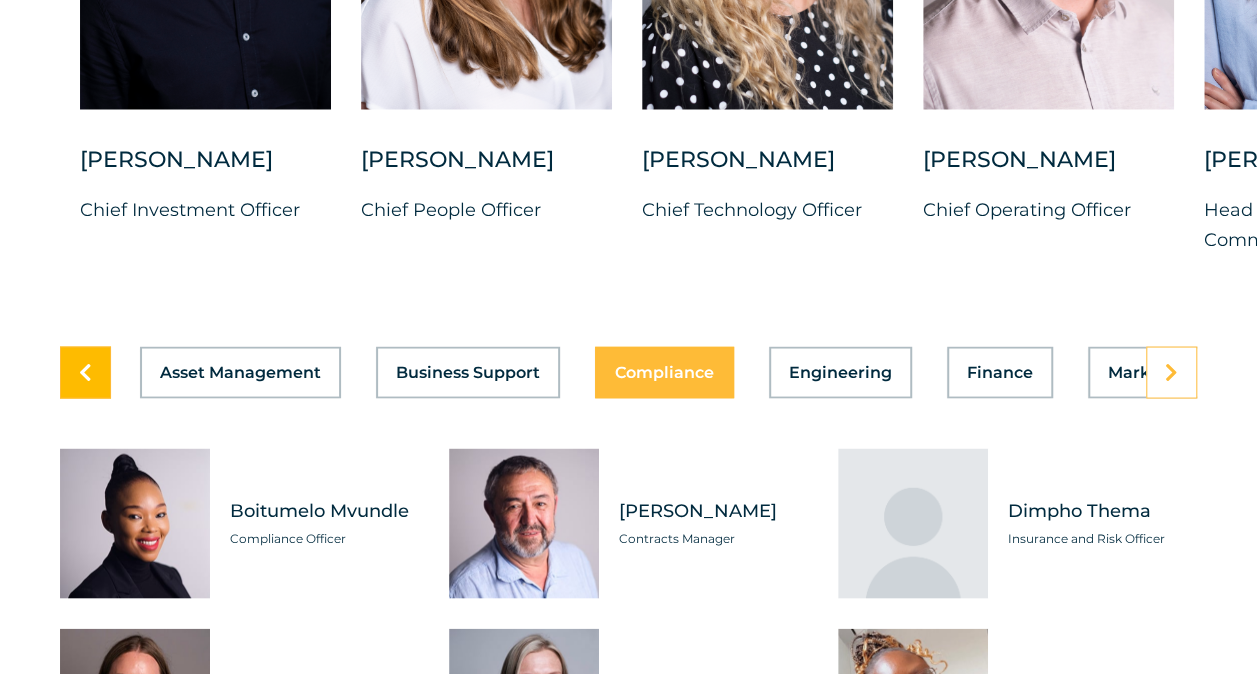 click at bounding box center (85, 372) 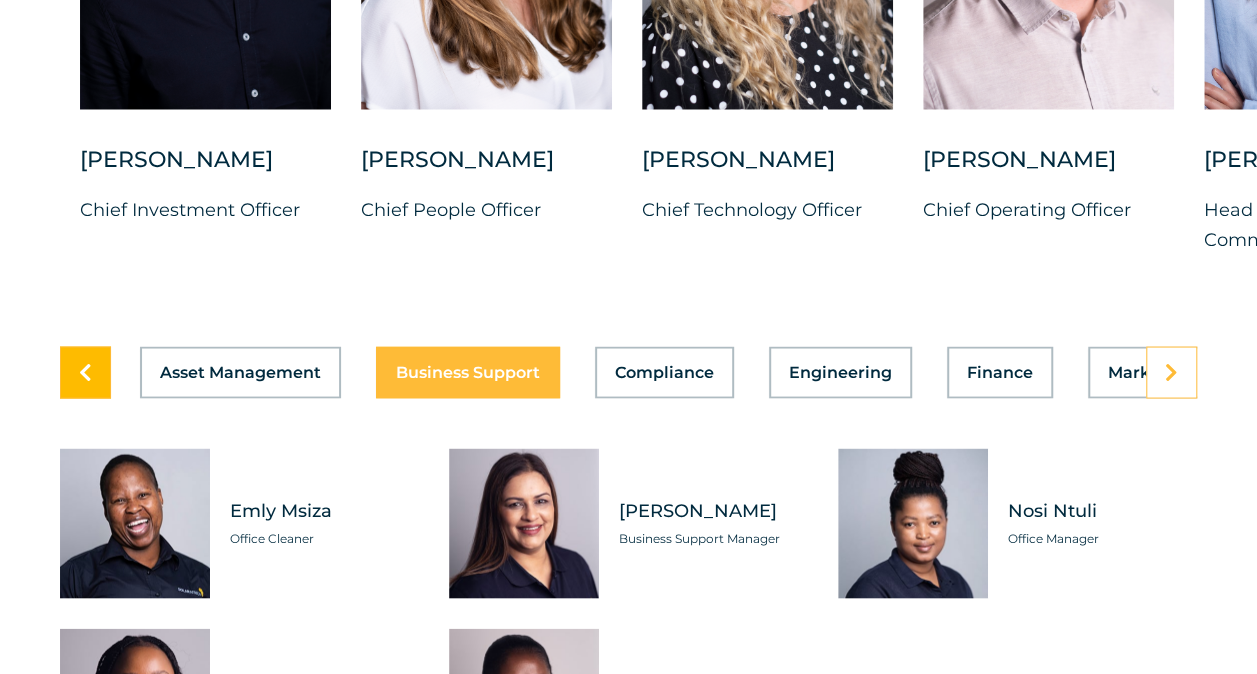 click at bounding box center [85, 372] 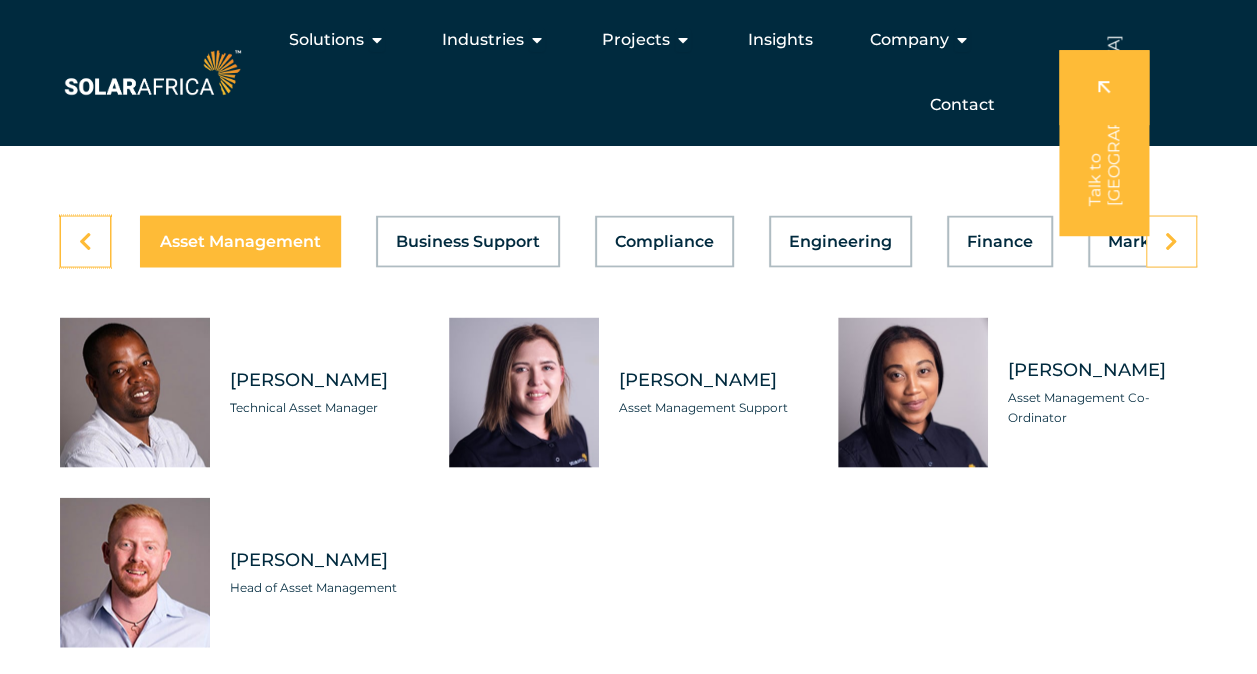 scroll, scrollTop: 5600, scrollLeft: 0, axis: vertical 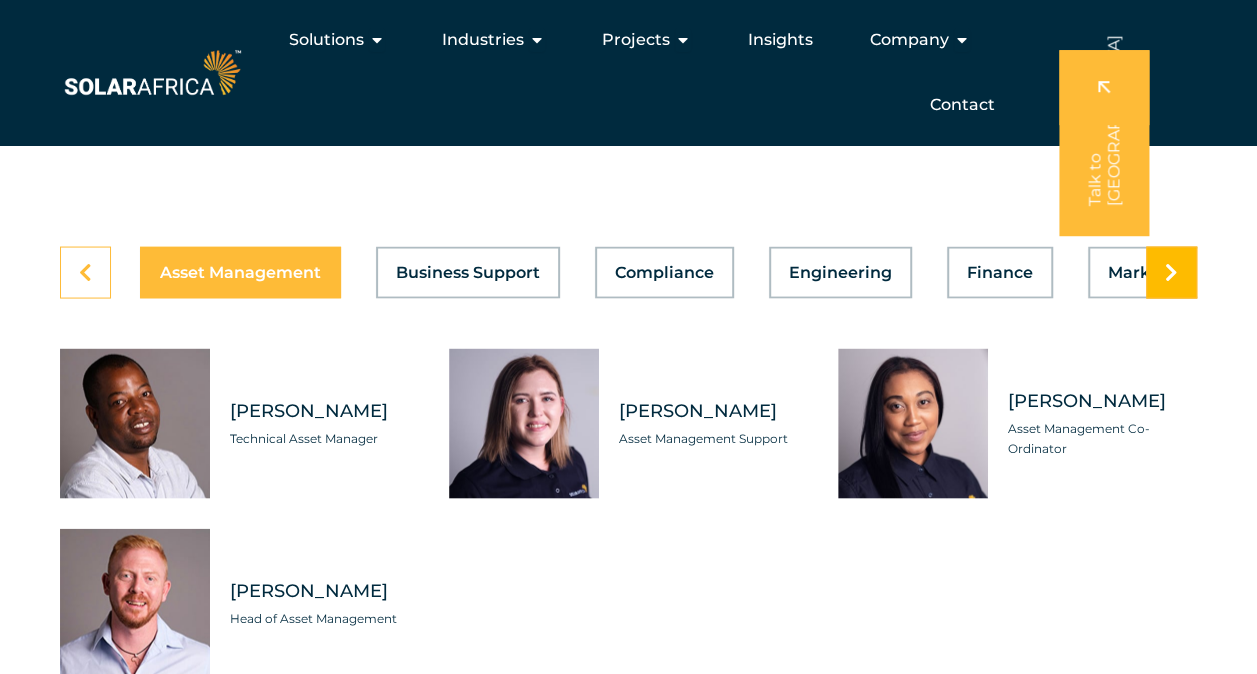 click at bounding box center (1171, 272) 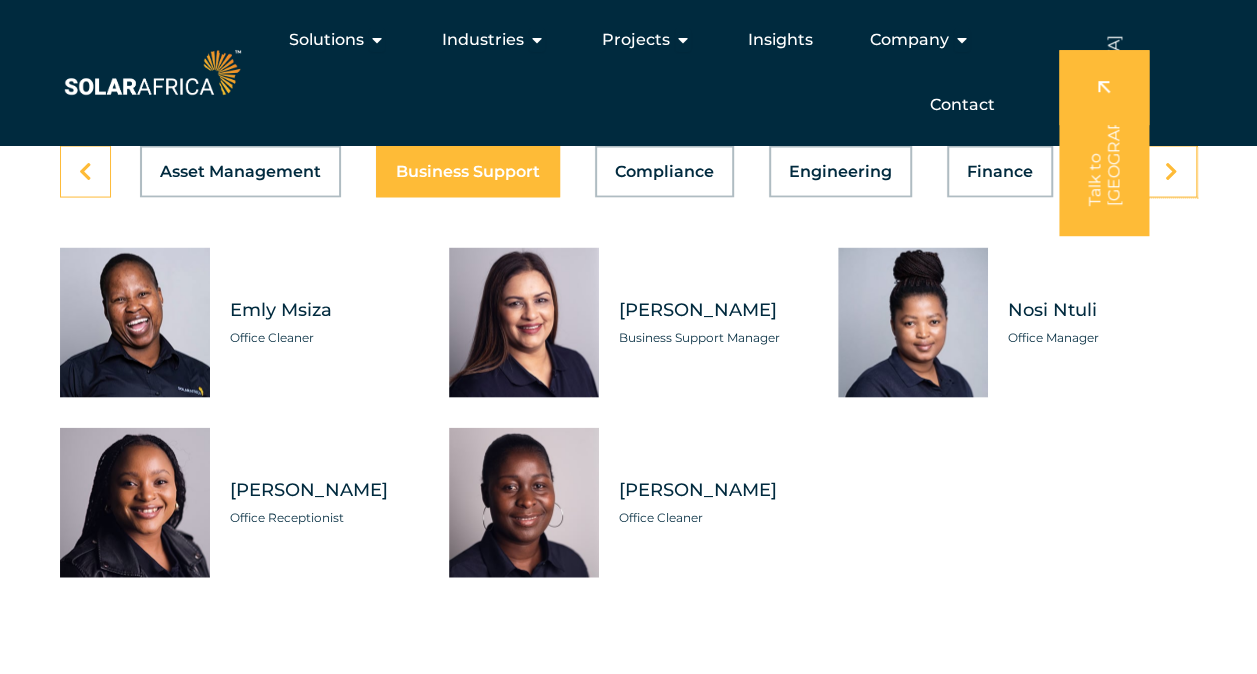 scroll, scrollTop: 5600, scrollLeft: 0, axis: vertical 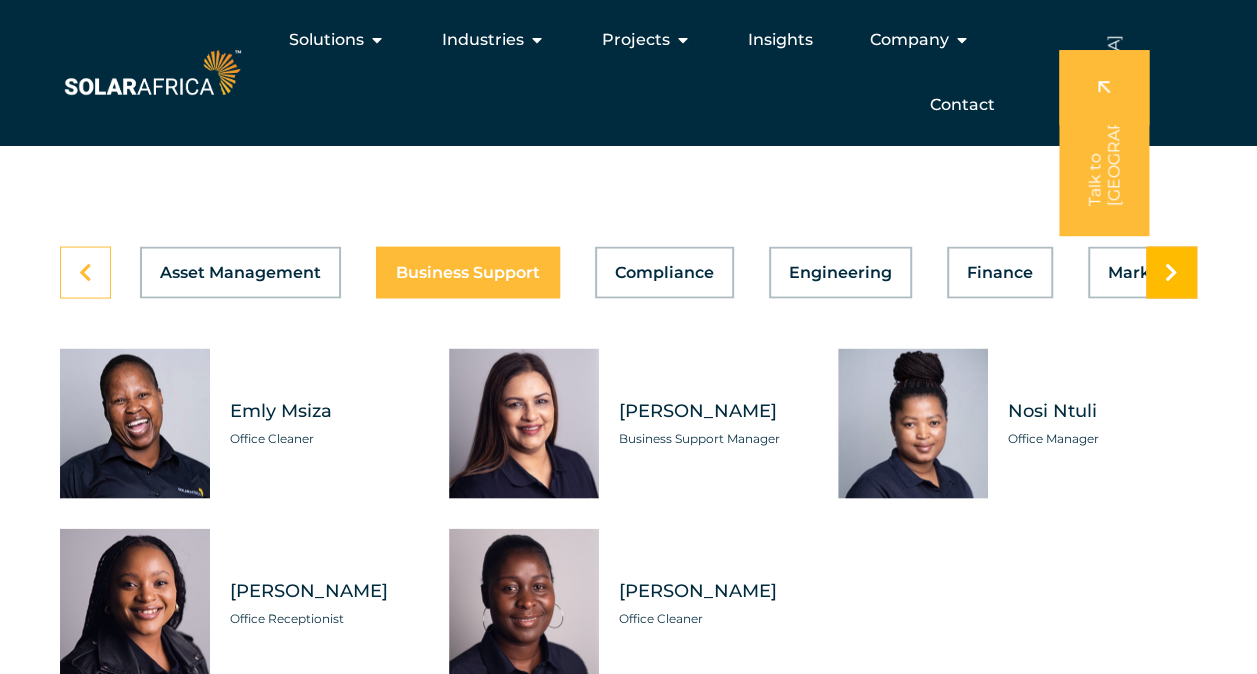 click at bounding box center [1171, 272] 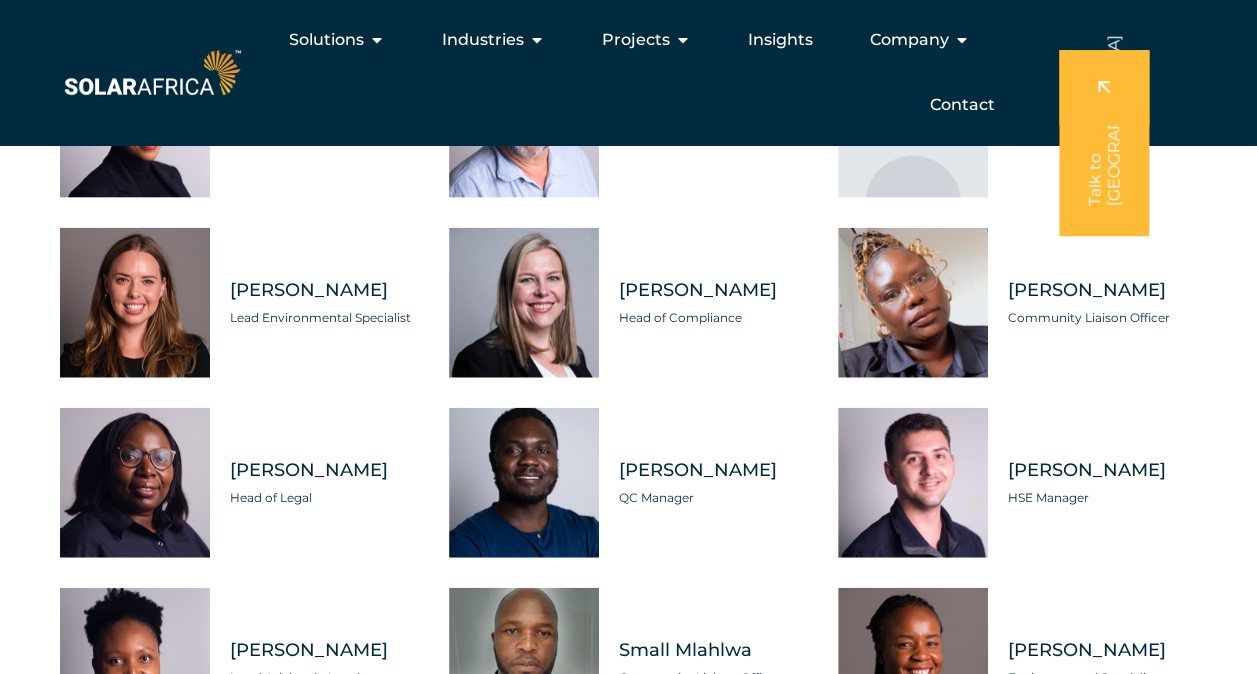 scroll, scrollTop: 5600, scrollLeft: 0, axis: vertical 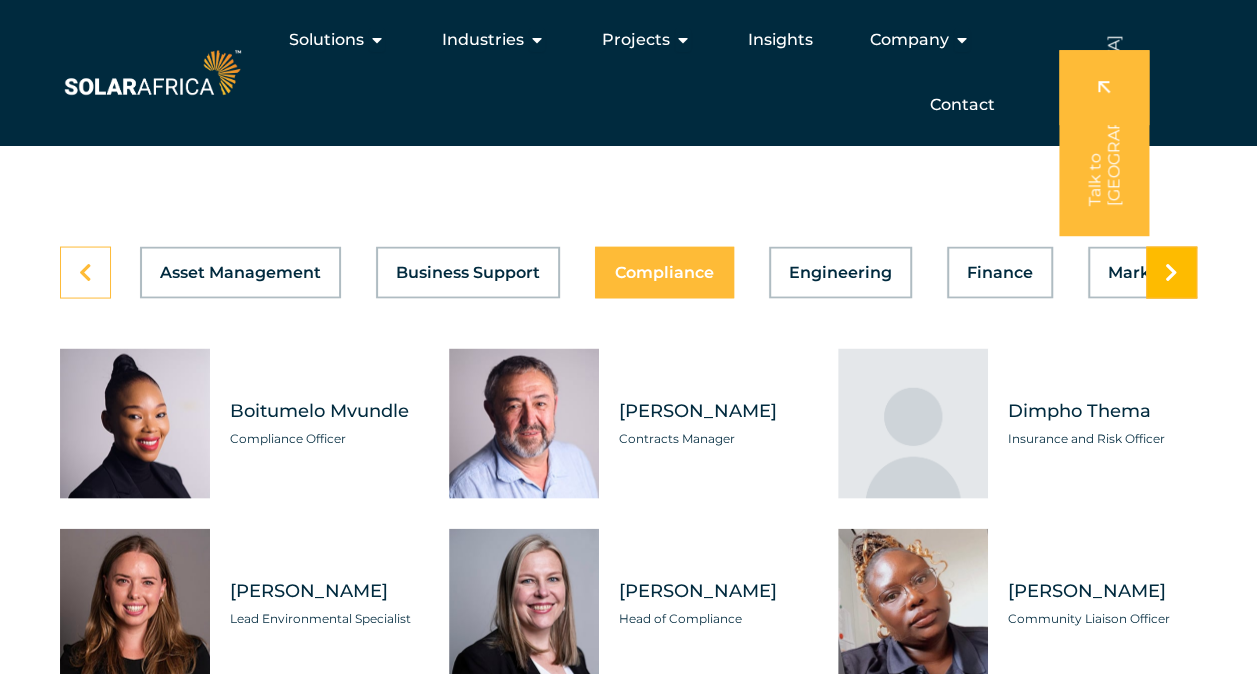click at bounding box center [1171, 272] 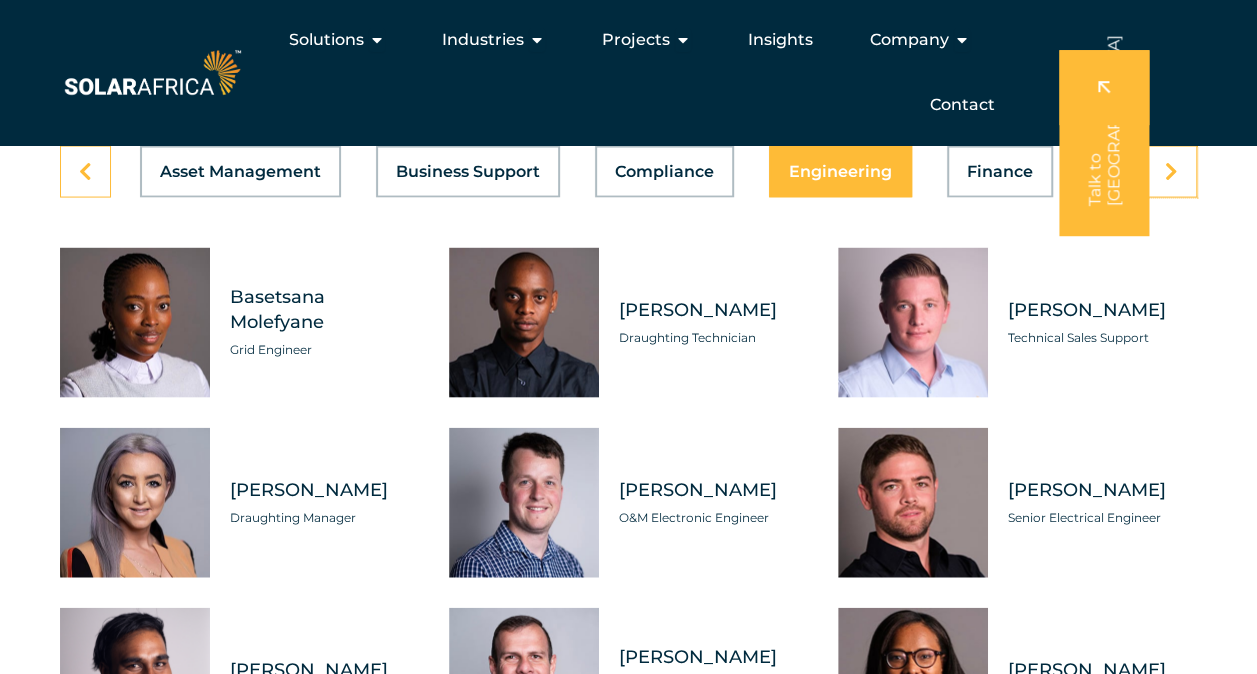 scroll, scrollTop: 5500, scrollLeft: 0, axis: vertical 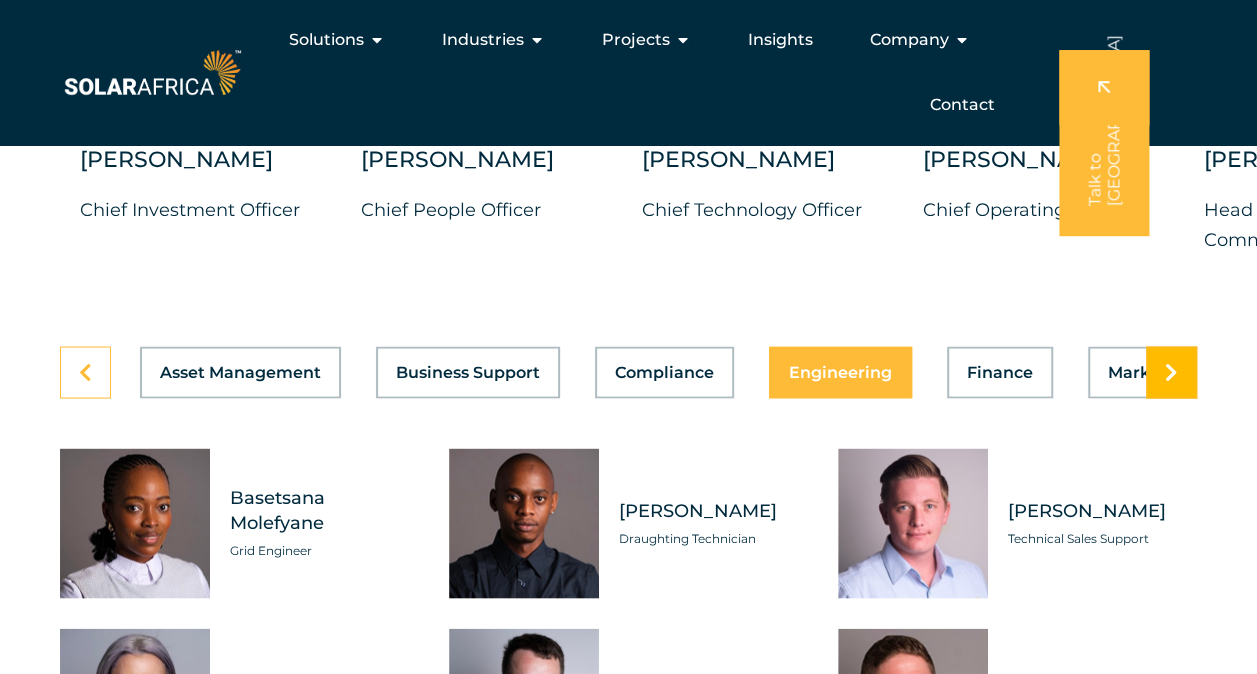 click at bounding box center [1171, 372] 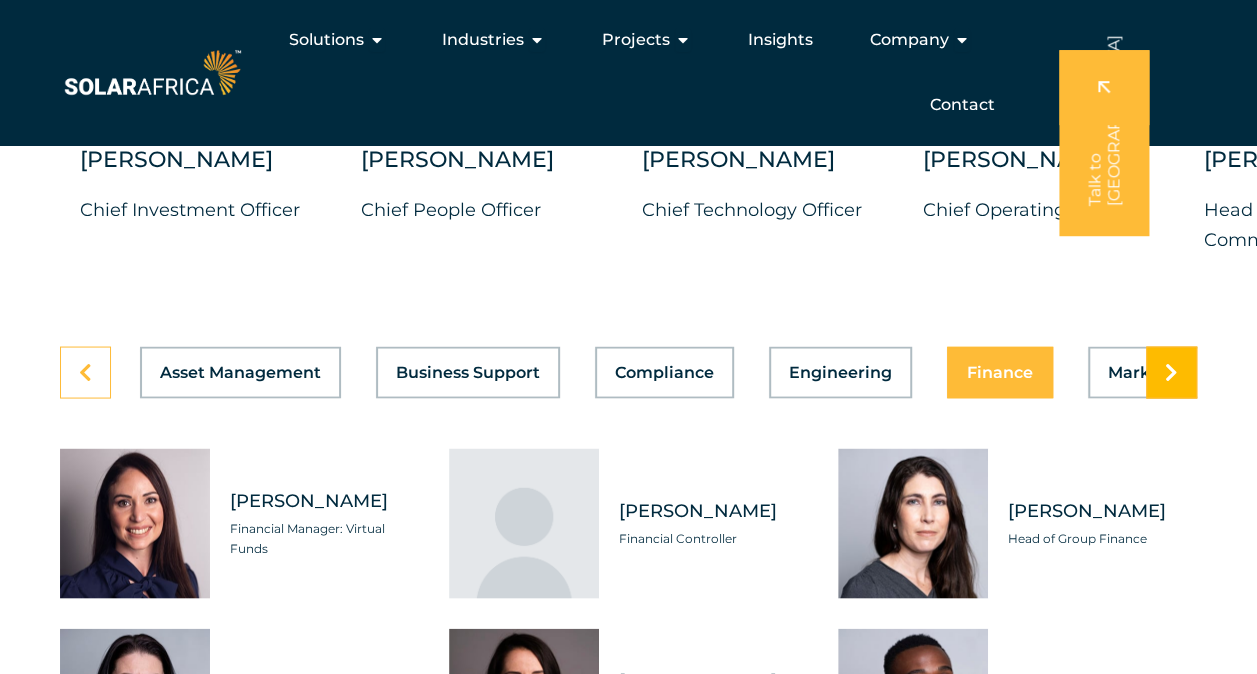 click at bounding box center (1171, 372) 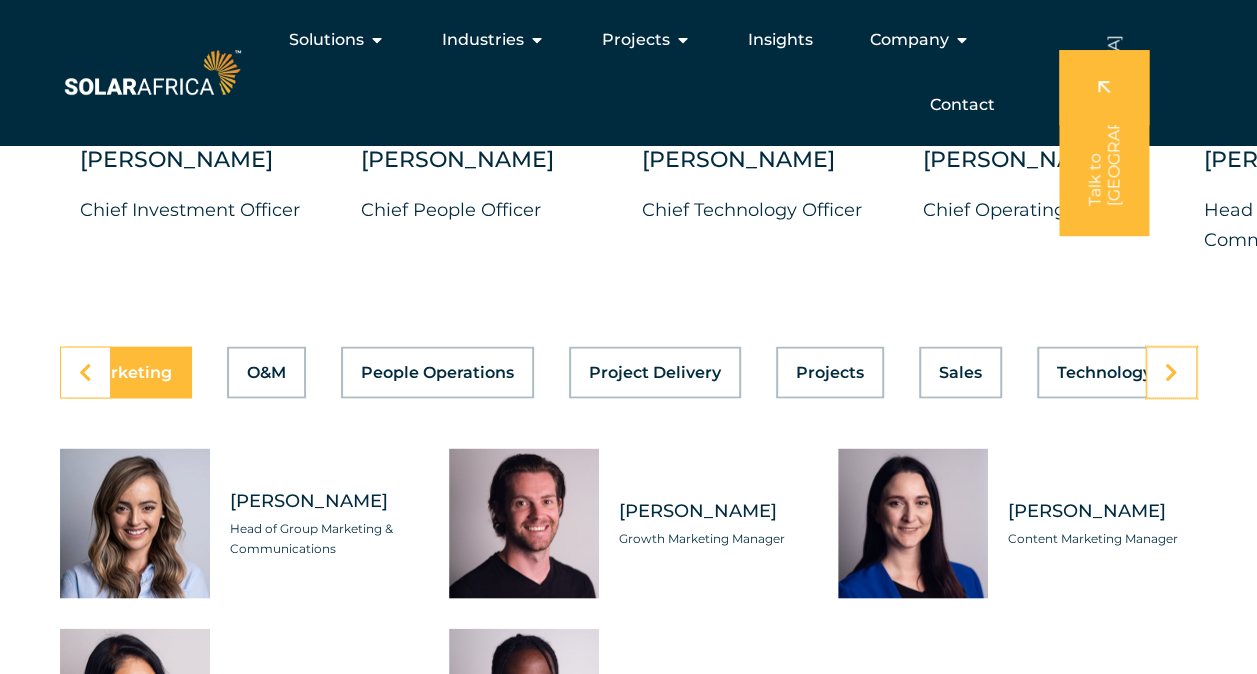 scroll, scrollTop: 0, scrollLeft: 1073, axis: horizontal 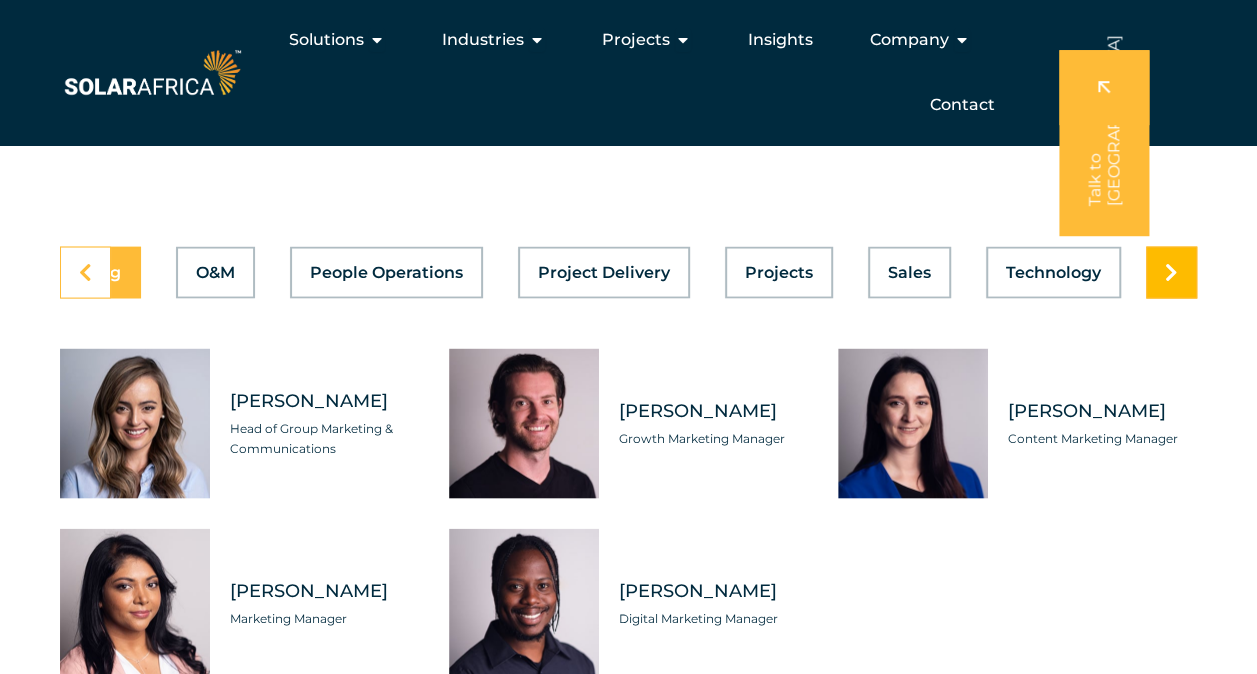 click at bounding box center [1171, 272] 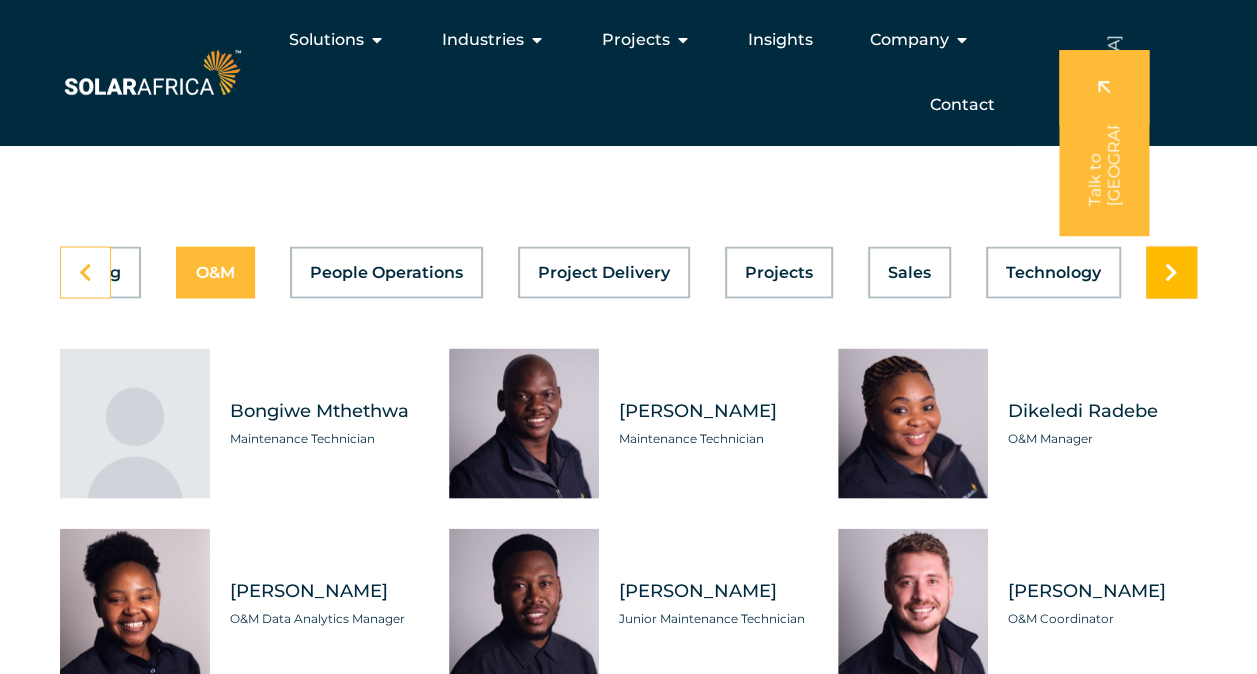 scroll, scrollTop: 0, scrollLeft: 1073, axis: horizontal 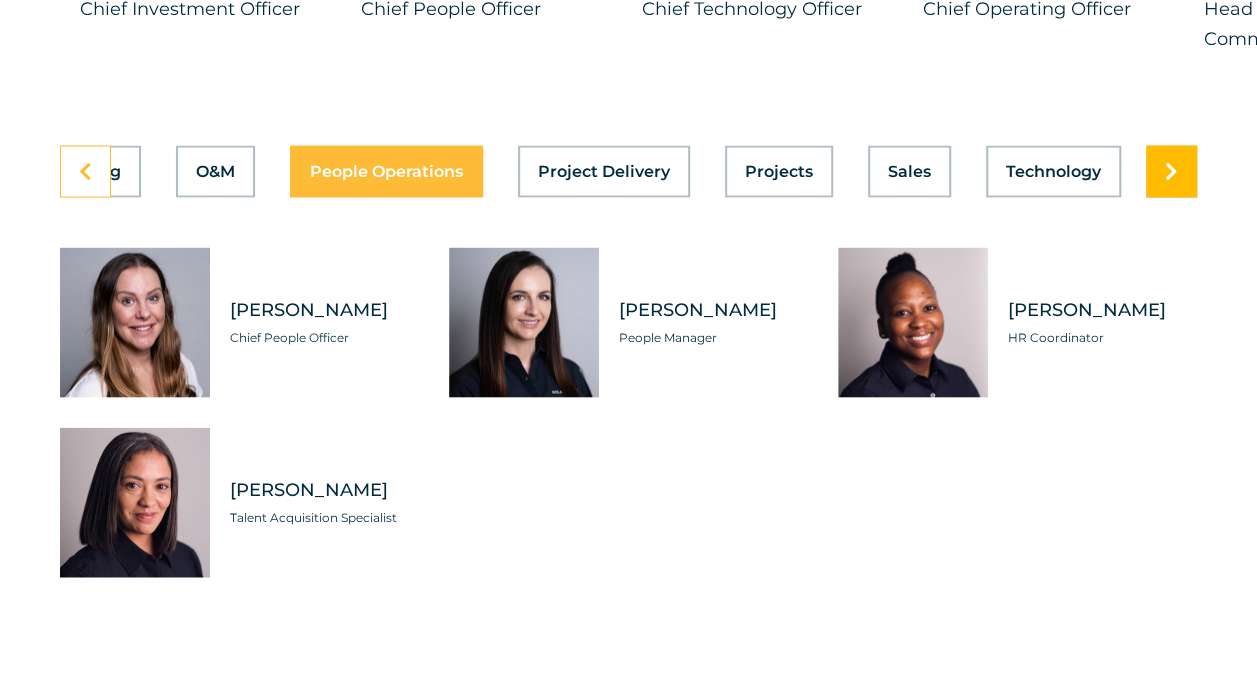click at bounding box center (1171, 172) 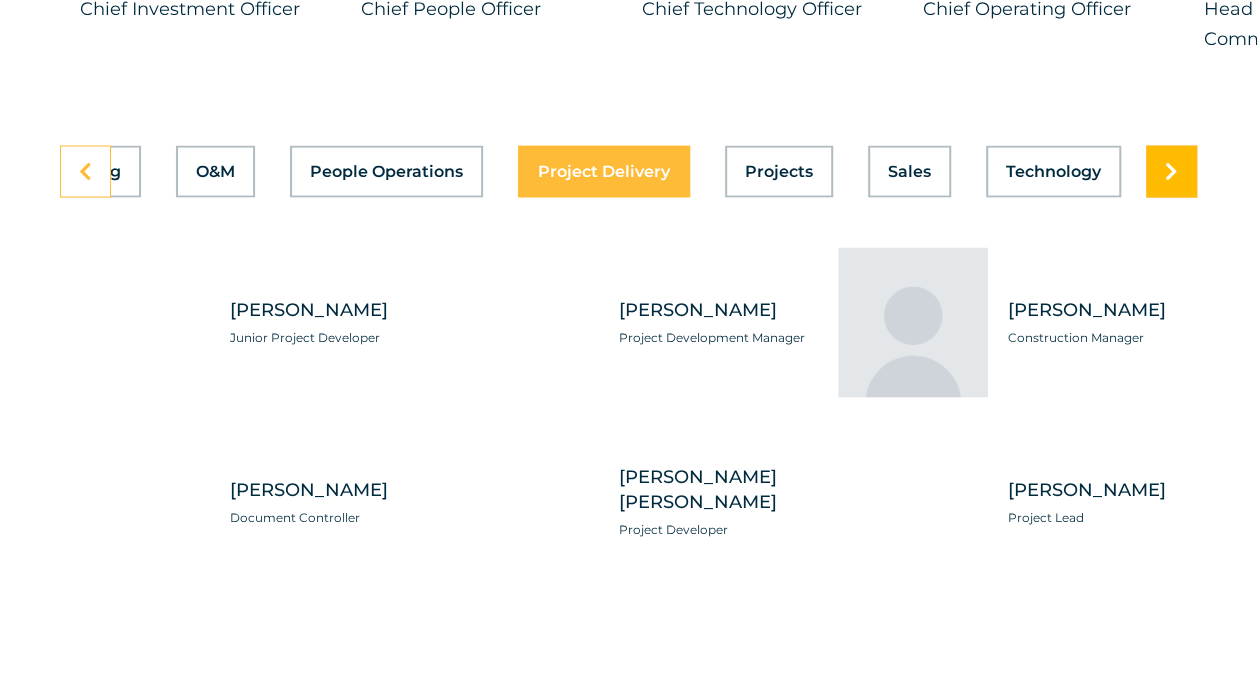 scroll, scrollTop: 0, scrollLeft: 1073, axis: horizontal 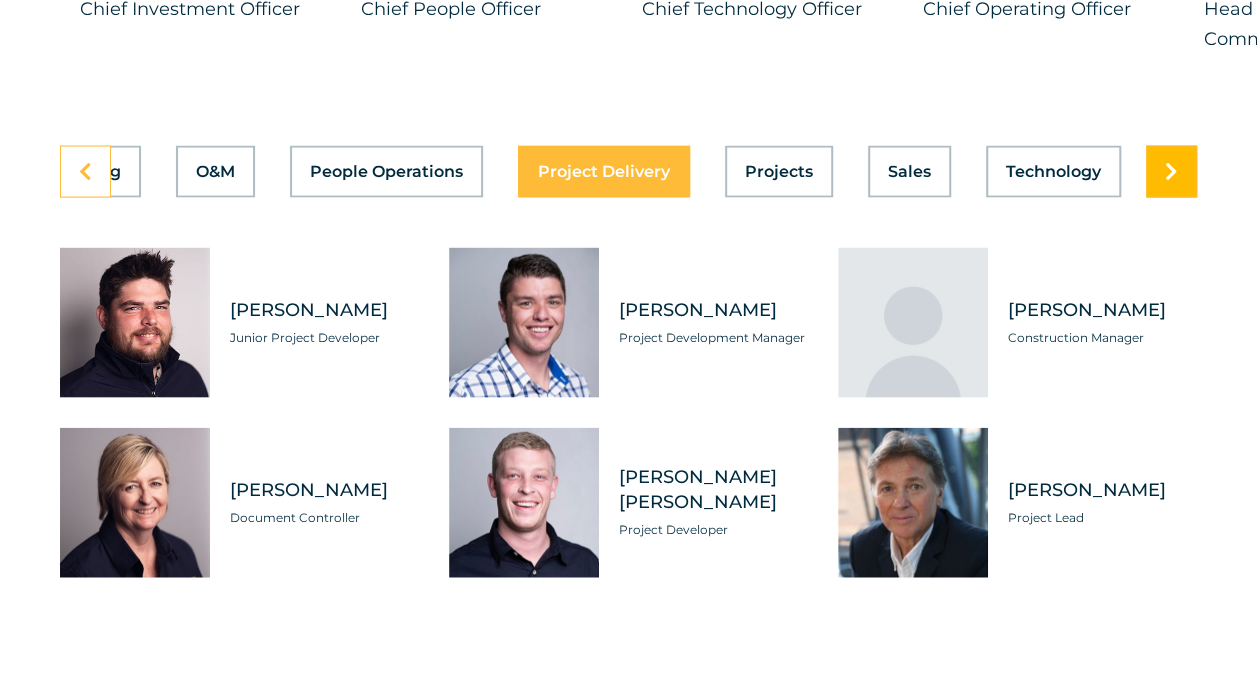 click at bounding box center [1171, 172] 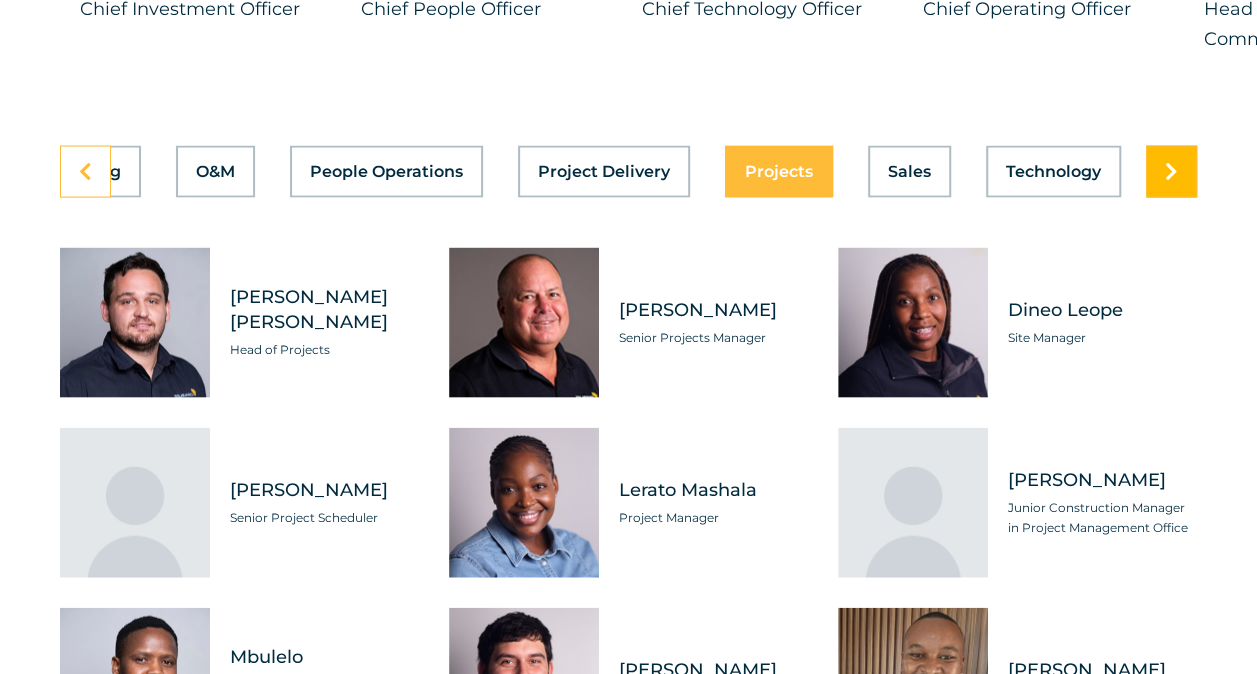 scroll, scrollTop: 0, scrollLeft: 1073, axis: horizontal 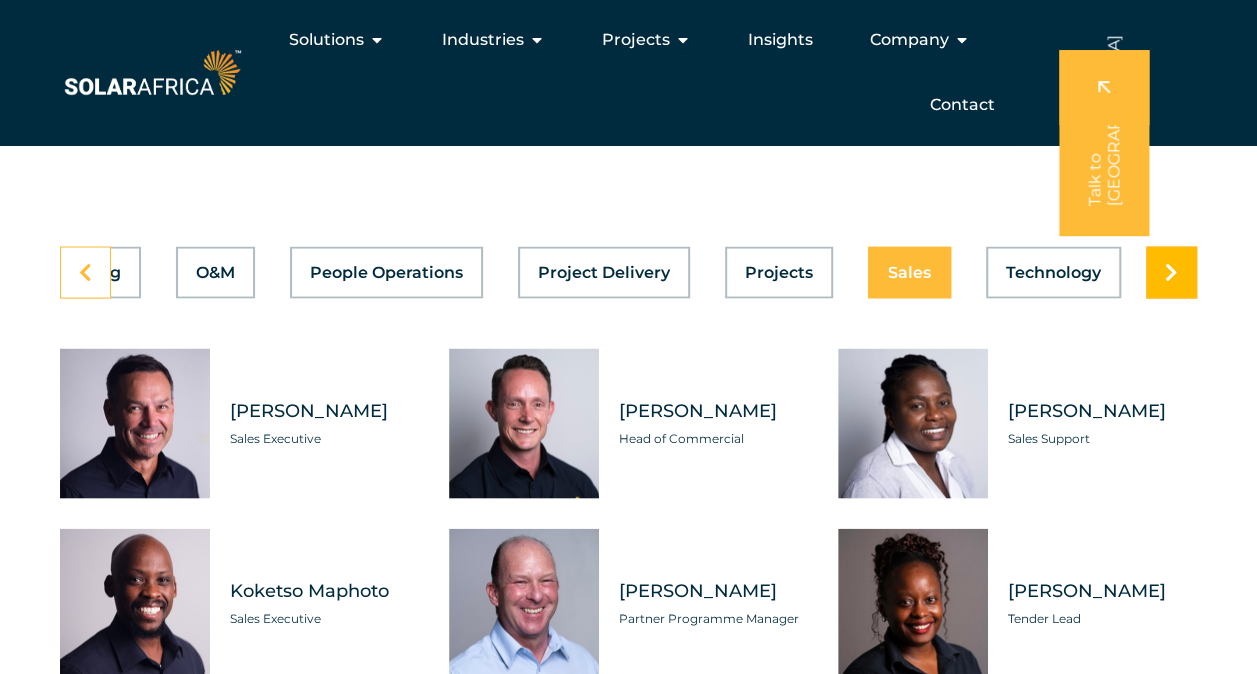 click at bounding box center (1171, 272) 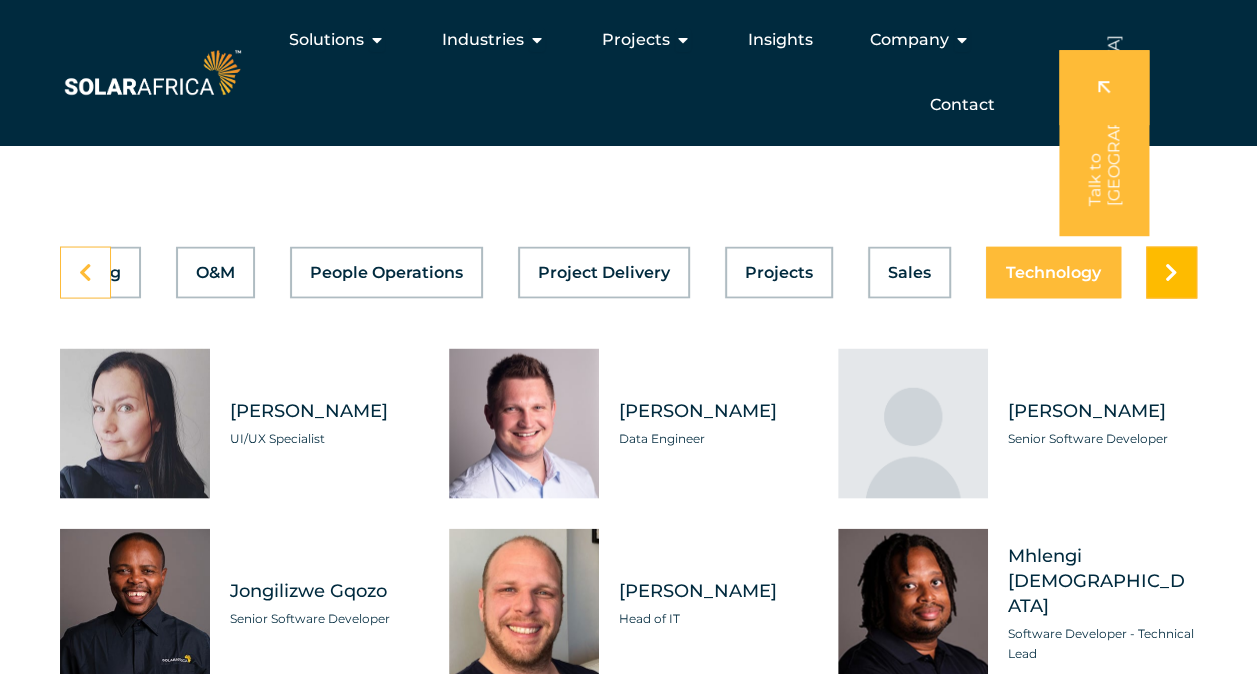 scroll, scrollTop: 0, scrollLeft: 1073, axis: horizontal 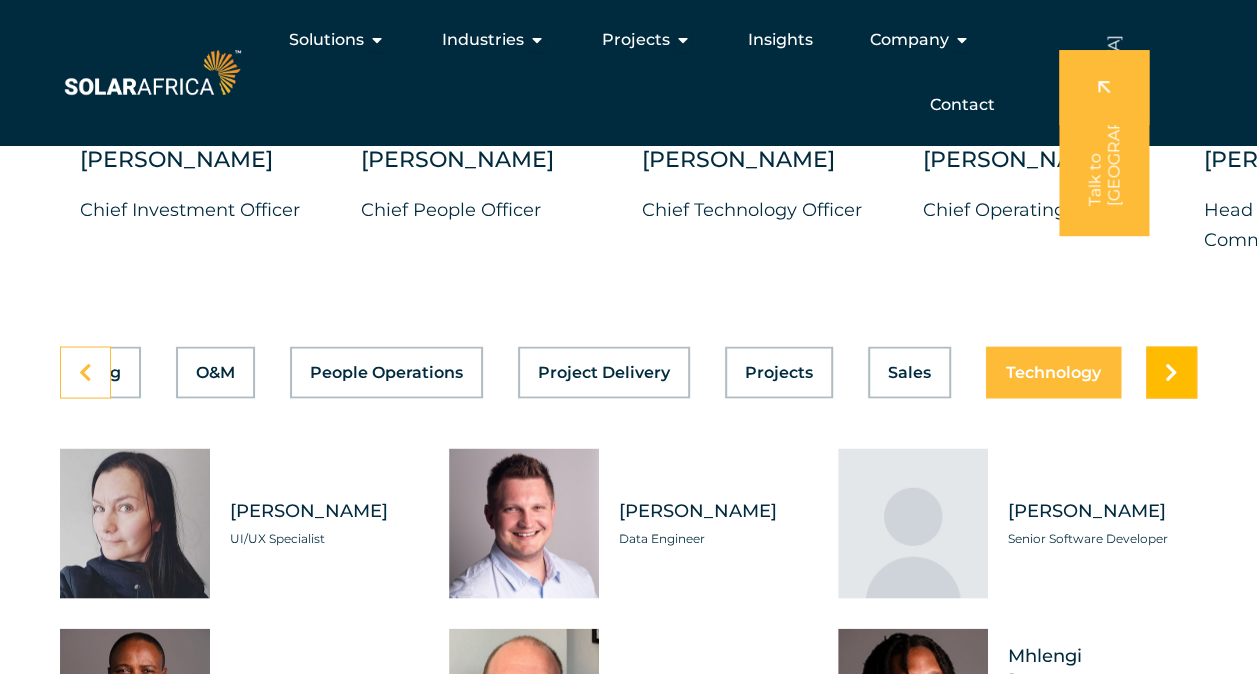 click at bounding box center (1171, 372) 